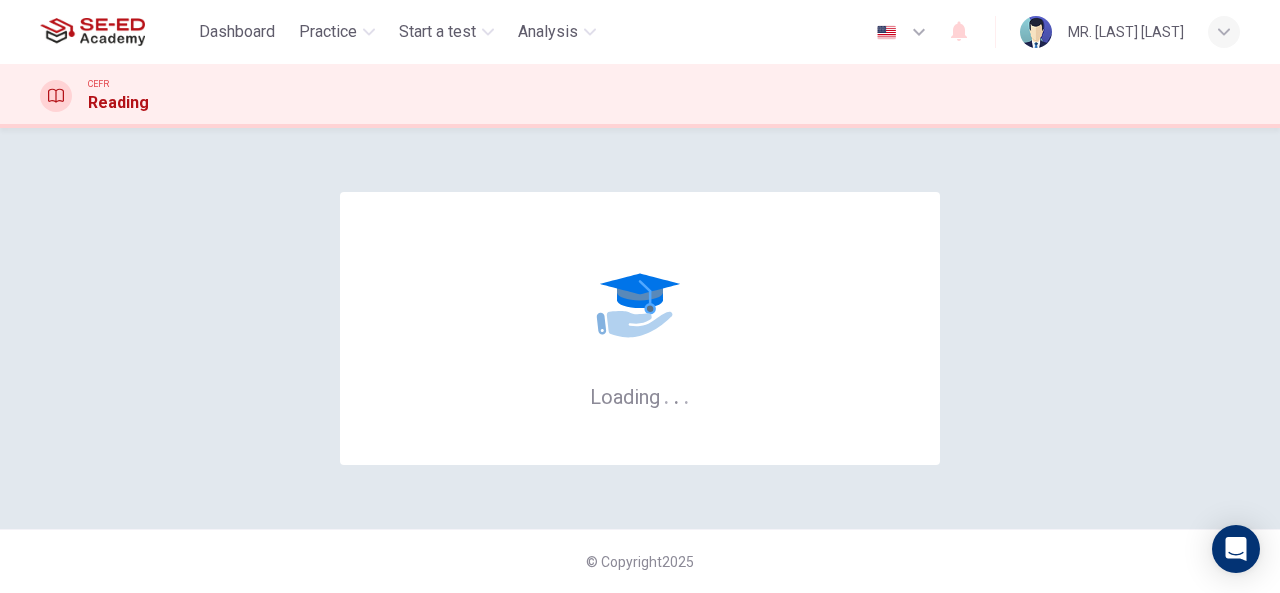 scroll, scrollTop: 0, scrollLeft: 0, axis: both 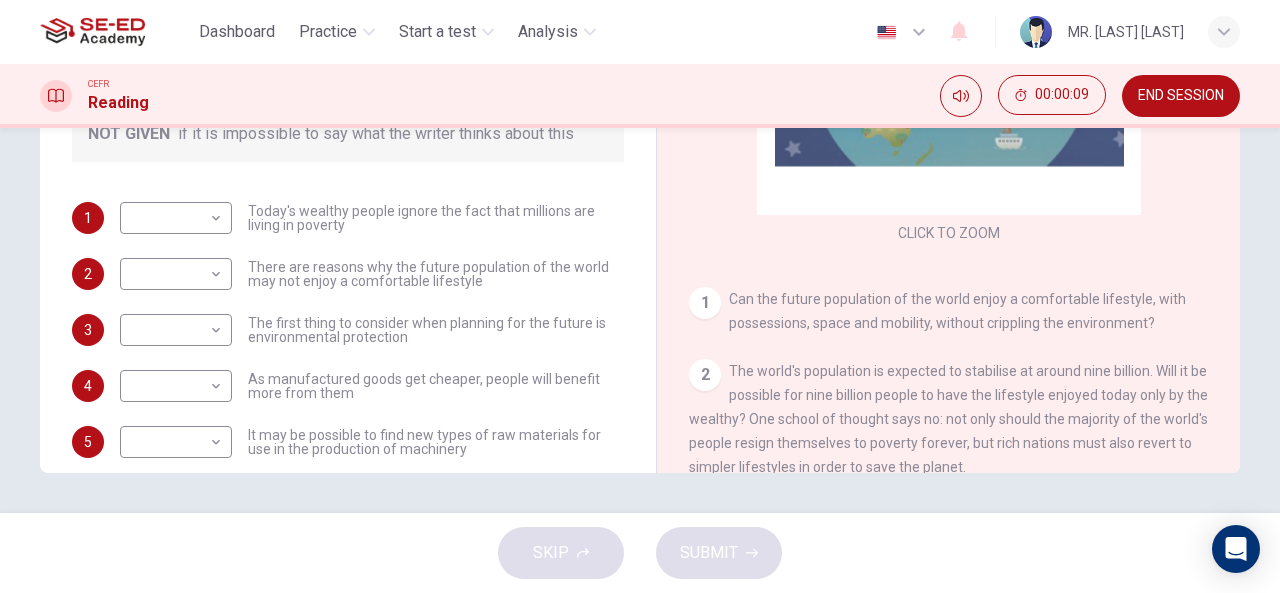 click on "This site uses cookies, as explained in our  Privacy Policy . If you agree to the use of cookies, please click the Accept button and continue to browse our site.   Privacy Policy Accept Dashboard Practice Start a test Analysis English en ​ MR. [LAST]  [LAST] CEFR Reading 00:00:09 END SESSION Questions 1 - 6 Do the following statements reflect the claims of the writer in the Reading Passage?
In the boxes below, write YES if the statement agrees with the views of the writer NO if the statement contradicts the views of the writer NOT GIVEN if it is impossible to say what the writer thinks about this 1 ​ ​ Today's wealthy people ignore the fact that millions are living in poverty 2 ​ ​ There are reasons why the future population of the world may not enjoy a comfortable lifestyle 3 ​ ​ The first thing to consider when planning for the future is environmental protection 4 ​ ​ As manufactured goods get cheaper, people will benefit more from them 5 ​ ​ 6 ​ ​ Worldly Wealth CLICK TO ZOOM" at bounding box center [640, 296] 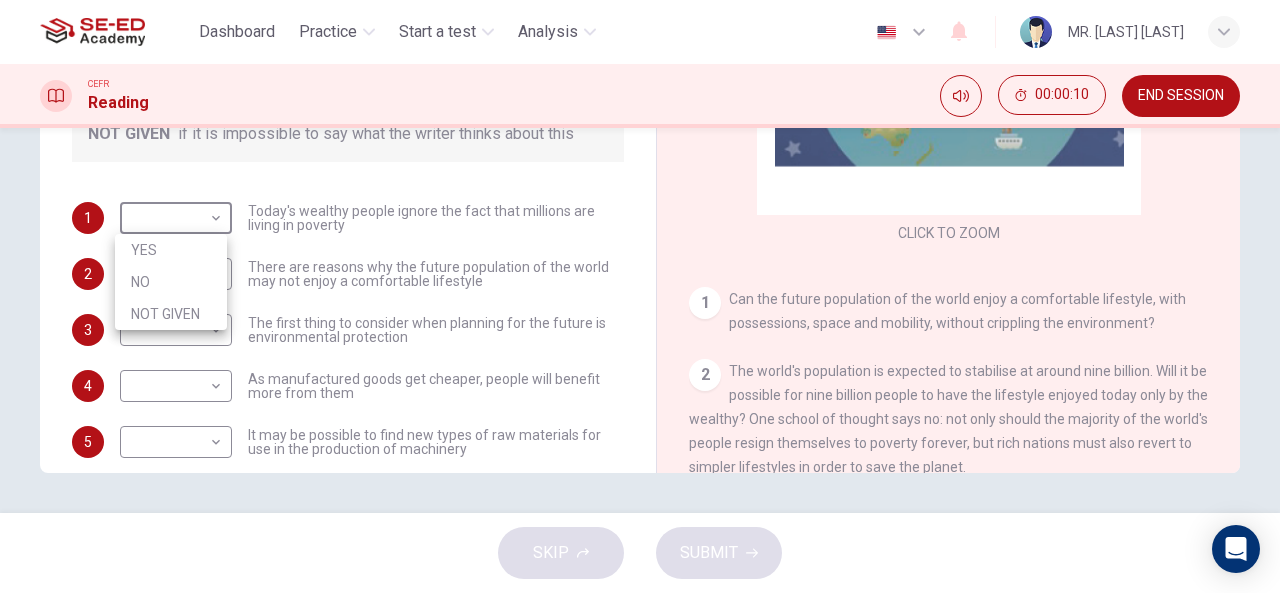 click at bounding box center [640, 296] 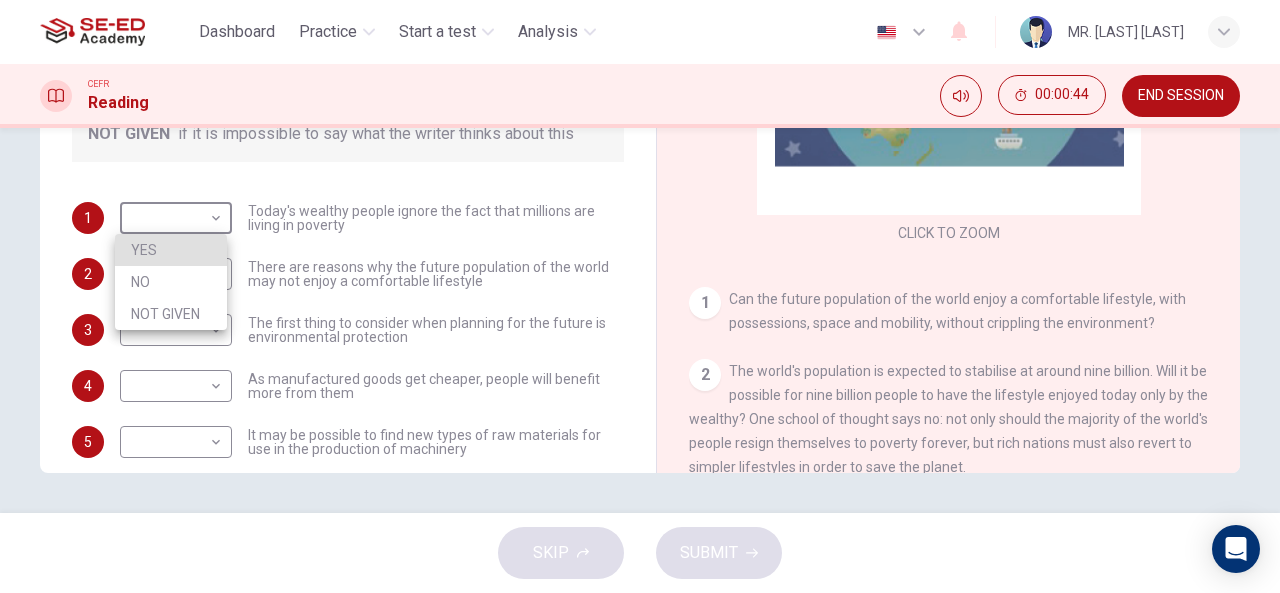 click at bounding box center [640, 296] 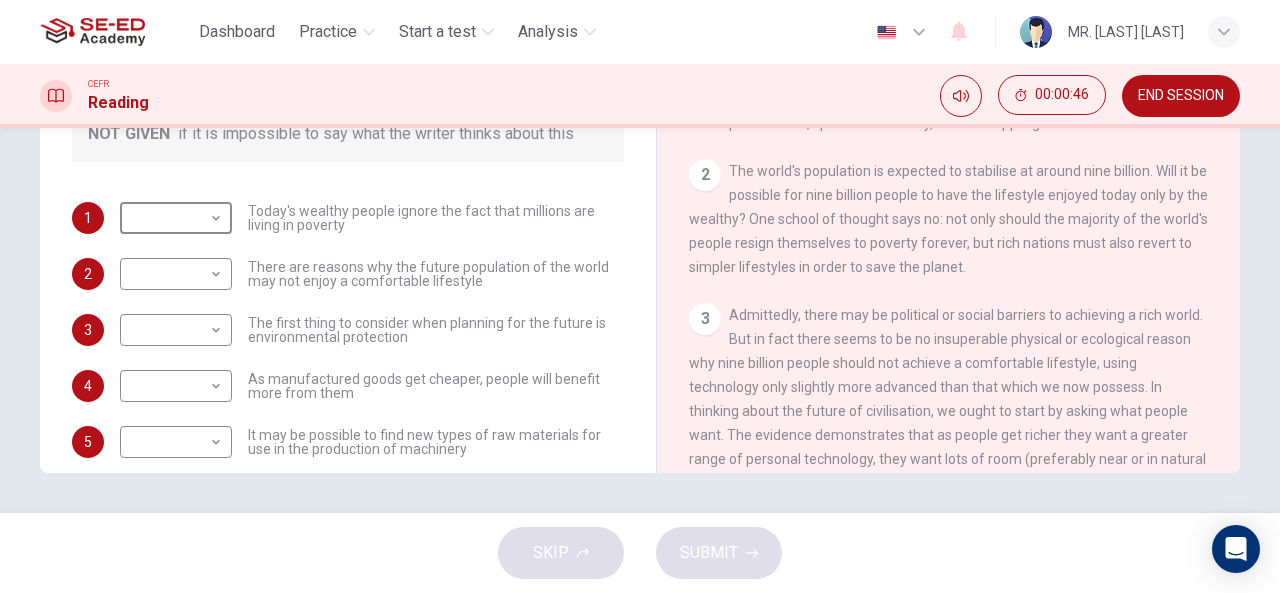 scroll, scrollTop: 240, scrollLeft: 0, axis: vertical 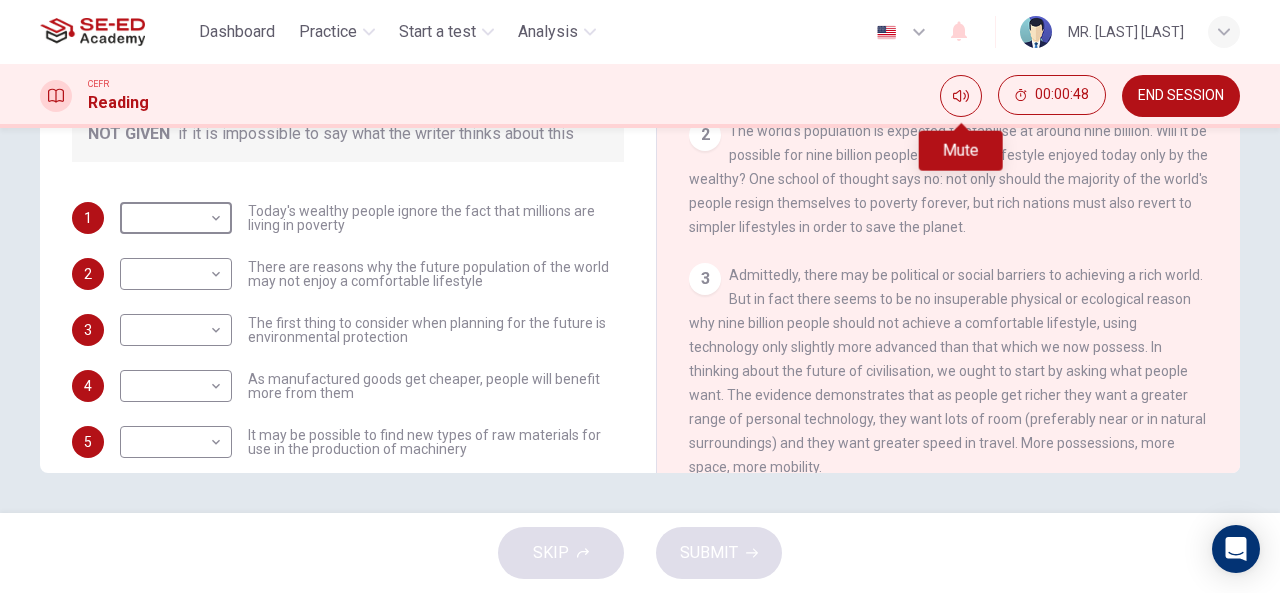click at bounding box center [961, 96] 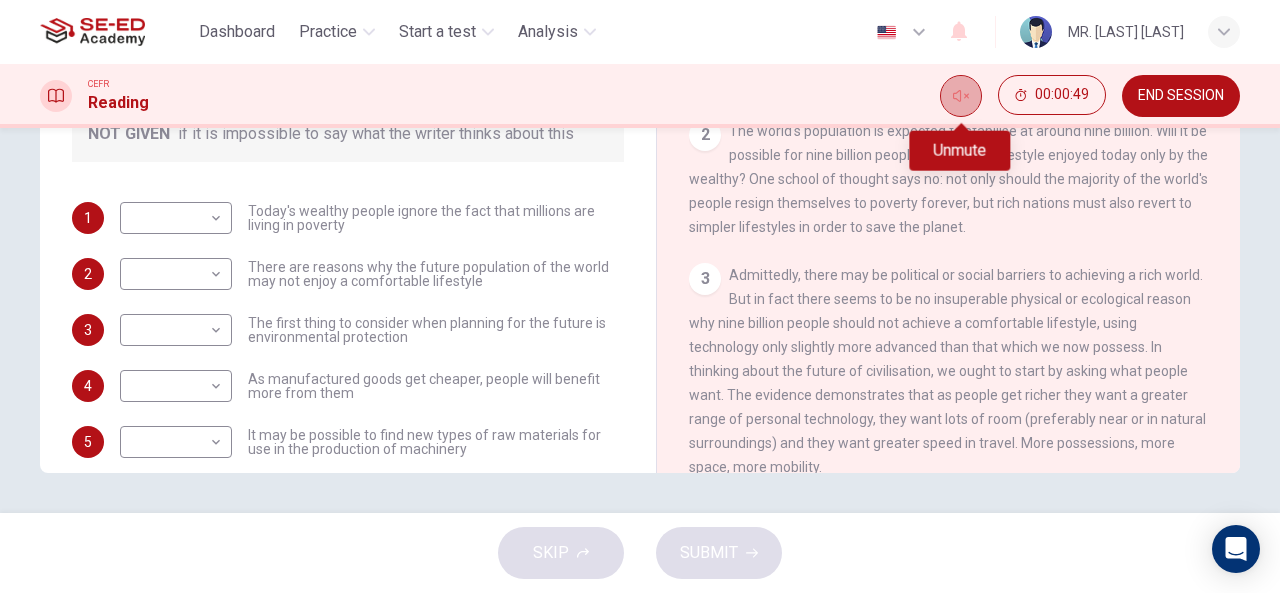 click at bounding box center [961, 96] 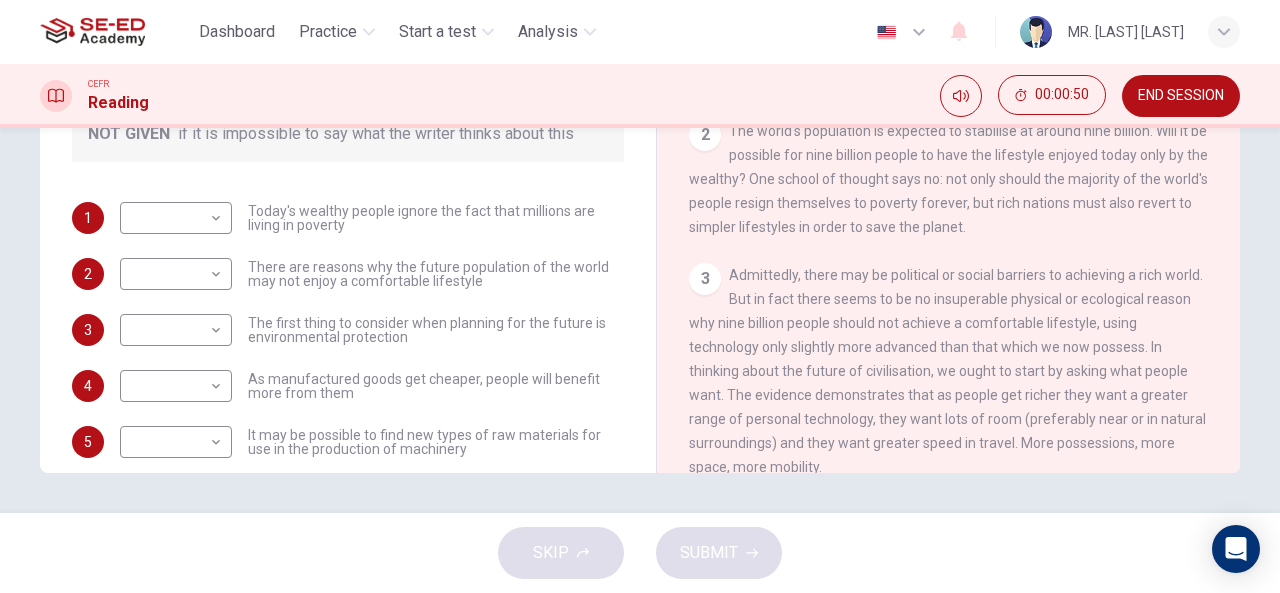 scroll, scrollTop: 0, scrollLeft: 0, axis: both 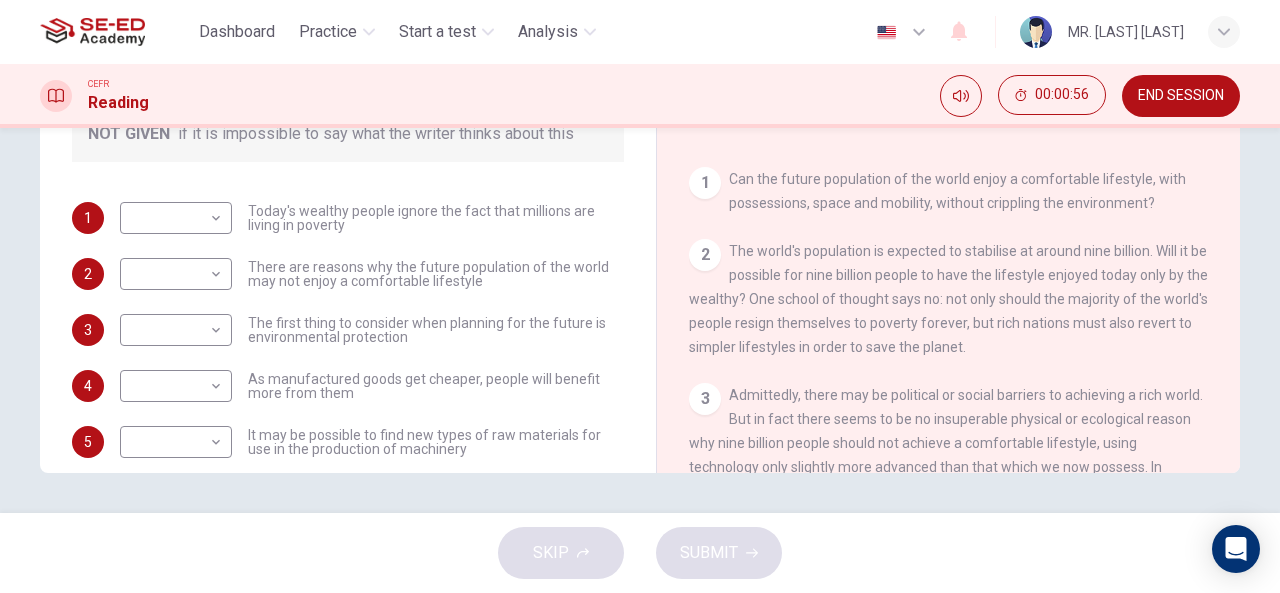 click on "CLICK TO ZOOM Click to Zoom 1 Can the future population of the world enjoy a comfortable lifestyle, with possessions, space and mobility, without crippling the environment? 2 The world's population is expected to stabilise at around nine billion. Will it be possible for nine billion people to have the lifestyle enjoyed today only by the wealthy? One school of thought says no: not only should the majority of the world's people resign themselves to poverty forever, but rich nations must also revert to simpler lifestyles in order to save the planet. 3 4 In the developed world, the personal technologies of the wealthy, including telephones, washing machines and ears, have become necessities within a generation or two. Increasing productivity that results in decreasing costs for such goods has been responsible for the greatest gains in the standard of living, and there is every reason to believe that this will continue. 5 6 7 8 9 10 11" at bounding box center (962, 169) 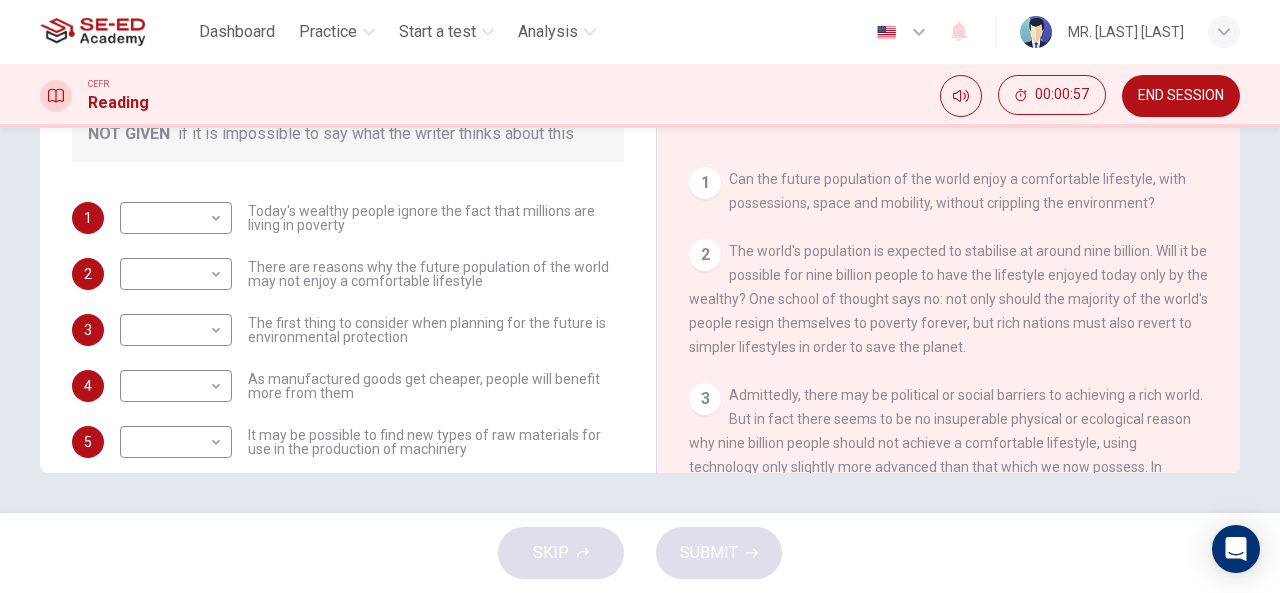 click on "CLICK TO ZOOM Click to Zoom 1 Can the future population of the world enjoy a comfortable lifestyle, with possessions, space and mobility, without crippling the environment? 2 The world's population is expected to stabilise at around nine billion. Will it be possible for nine billion people to have the lifestyle enjoyed today only by the wealthy? One school of thought says no: not only should the majority of the world's people resign themselves to poverty forever, but rich nations must also revert to simpler lifestyles in order to save the planet. 3 4 In the developed world, the personal technologies of the wealthy, including telephones, washing machines and ears, have become necessities within a generation or two. Increasing productivity that results in decreasing costs for such goods has been responsible for the greatest gains in the standard of living, and there is every reason to believe that this will continue. 5 6 7 8 9 10 11" at bounding box center [962, 169] 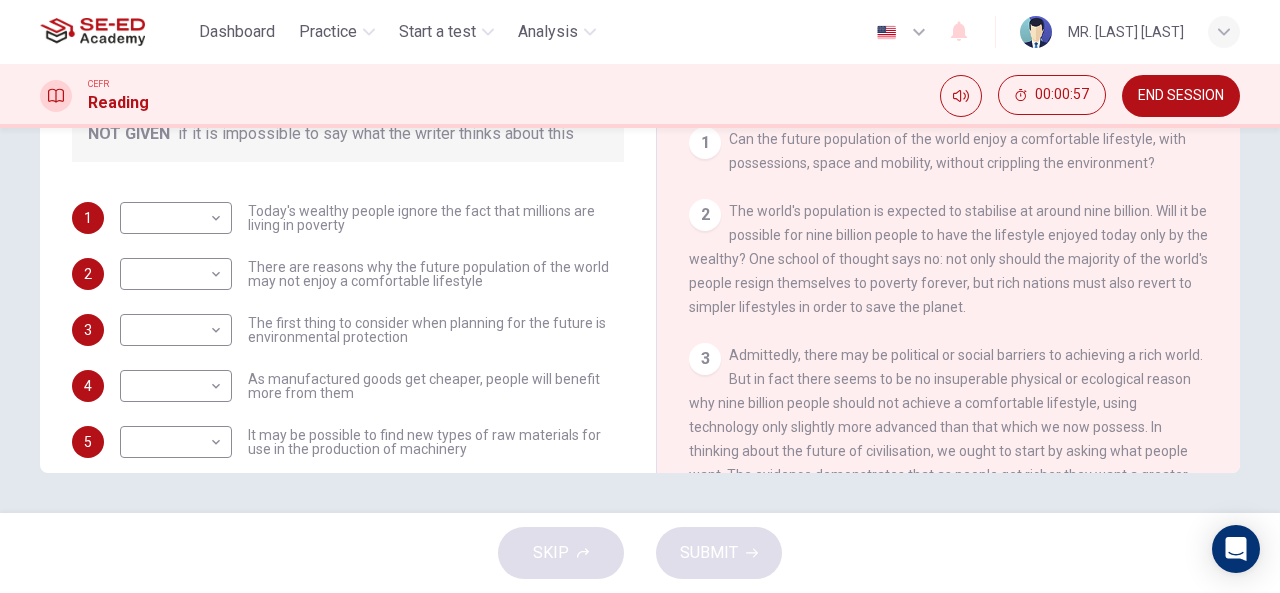 click on "CLICK TO ZOOM Click to Zoom 1 Can the future population of the world enjoy a comfortable lifestyle, with possessions, space and mobility, without crippling the environment? 2 The world's population is expected to stabilise at around nine billion. Will it be possible for nine billion people to have the lifestyle enjoyed today only by the wealthy? One school of thought says no: not only should the majority of the world's people resign themselves to poverty forever, but rich nations must also revert to simpler lifestyles in order to save the planet. 3 4 In the developed world, the personal technologies of the wealthy, including telephones, washing machines and ears, have become necessities within a generation or two. Increasing productivity that results in decreasing costs for such goods has been responsible for the greatest gains in the standard of living, and there is every reason to believe that this will continue. 5 6 7 8 9 10 11" at bounding box center (962, 169) 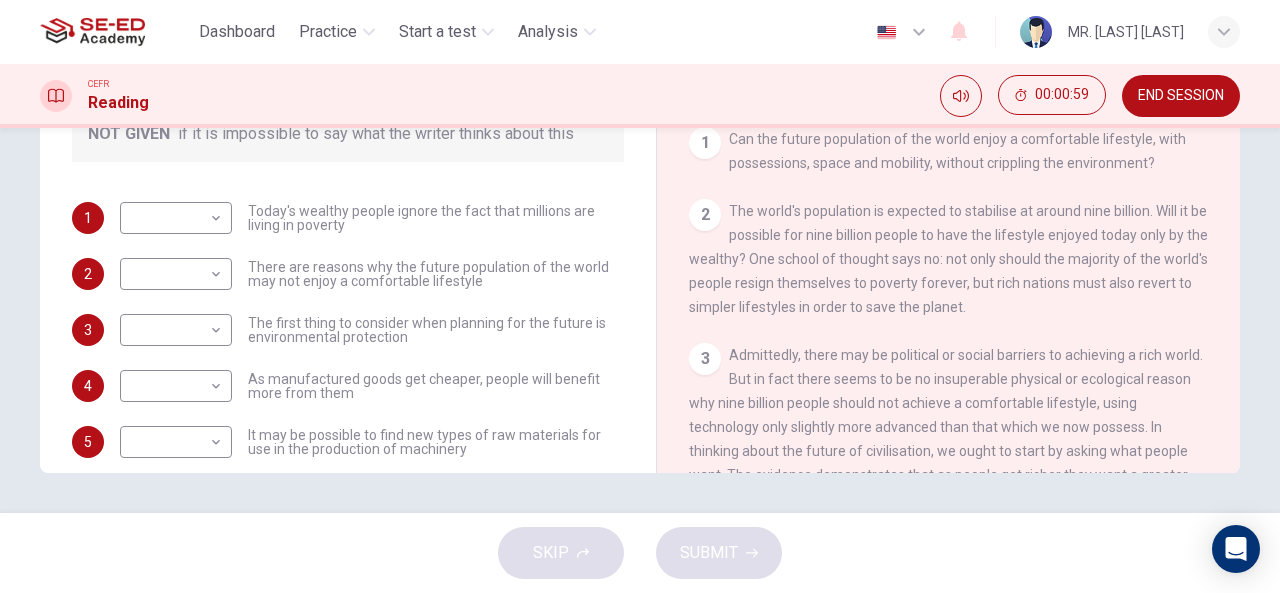 click on "Worldly Wealth CLICK TO ZOOM Click to Zoom 1 Can the future population of the world enjoy a comfortable lifestyle, with possessions, space and mobility, without crippling the environment? 2 The world's population is expected to stabilise at around nine billion. Will it be possible for nine billion people to have the lifestyle enjoyed today only by the wealthy? One school of thought says no: not only should the majority of the world's people resign themselves to poverty forever, but rich nations must also revert to simpler lifestyles in order to save the planet. 3 4 In the developed world, the personal technologies of the wealthy, including telephones, washing machines and ears, have become necessities within a generation or two. Increasing productivity that results in decreasing costs for such goods has been responsible for the greatest gains in the standard of living, and there is every reason to believe that this will continue. 5 6 7 8 9 10 11" at bounding box center [948, 141] 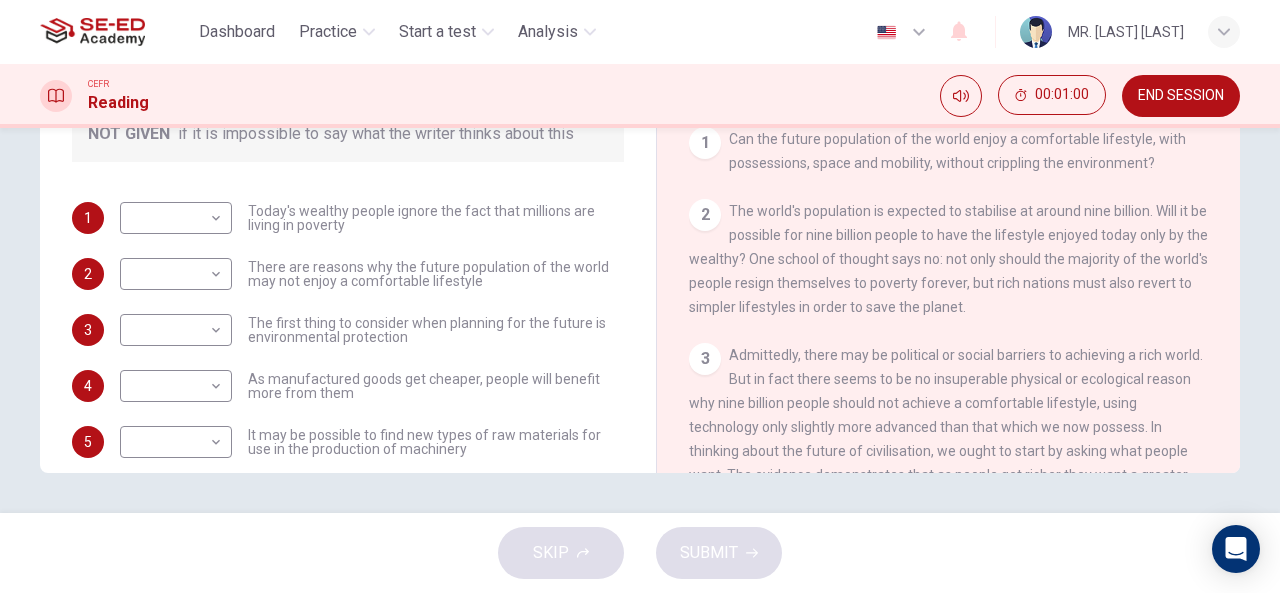 click on "Worldly Wealth CLICK TO ZOOM Click to Zoom 1 Can the future population of the world enjoy a comfortable lifestyle, with possessions, space and mobility, without crippling the environment? 2 The world's population is expected to stabilise at around nine billion. Will it be possible for nine billion people to have the lifestyle enjoyed today only by the wealthy? One school of thought says no: not only should the majority of the world's people resign themselves to poverty forever, but rich nations must also revert to simpler lifestyles in order to save the planet. 3 4 In the developed world, the personal technologies of the wealthy, including telephones, washing machines and ears, have become necessities within a generation or two. Increasing productivity that results in decreasing costs for such goods has been responsible for the greatest gains in the standard of living, and there is every reason to believe that this will continue. 5 6 7 8 9 10 11" at bounding box center [948, 141] 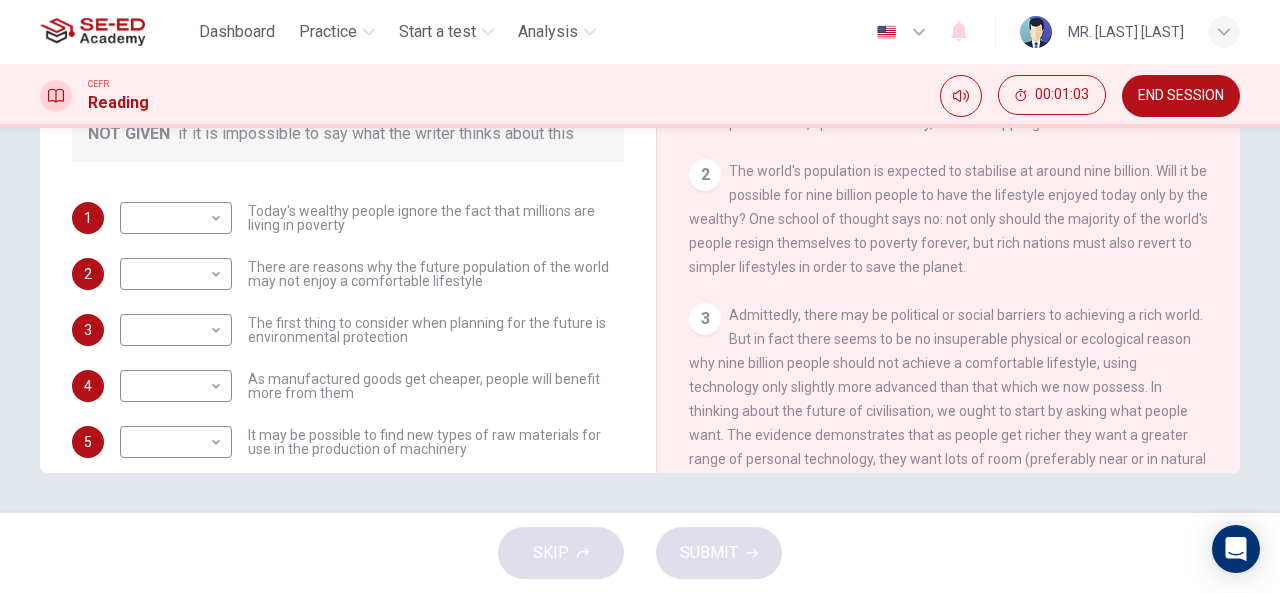 scroll, scrollTop: 240, scrollLeft: 0, axis: vertical 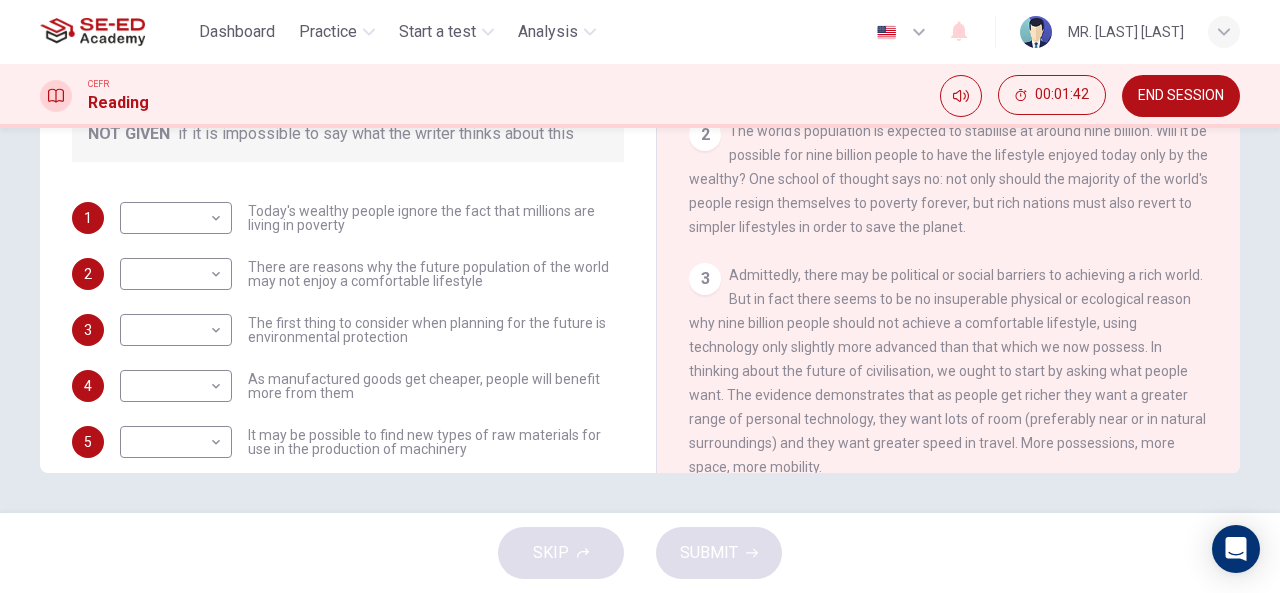 drag, startPoint x: 235, startPoint y: 220, endPoint x: 195, endPoint y: 223, distance: 40.112343 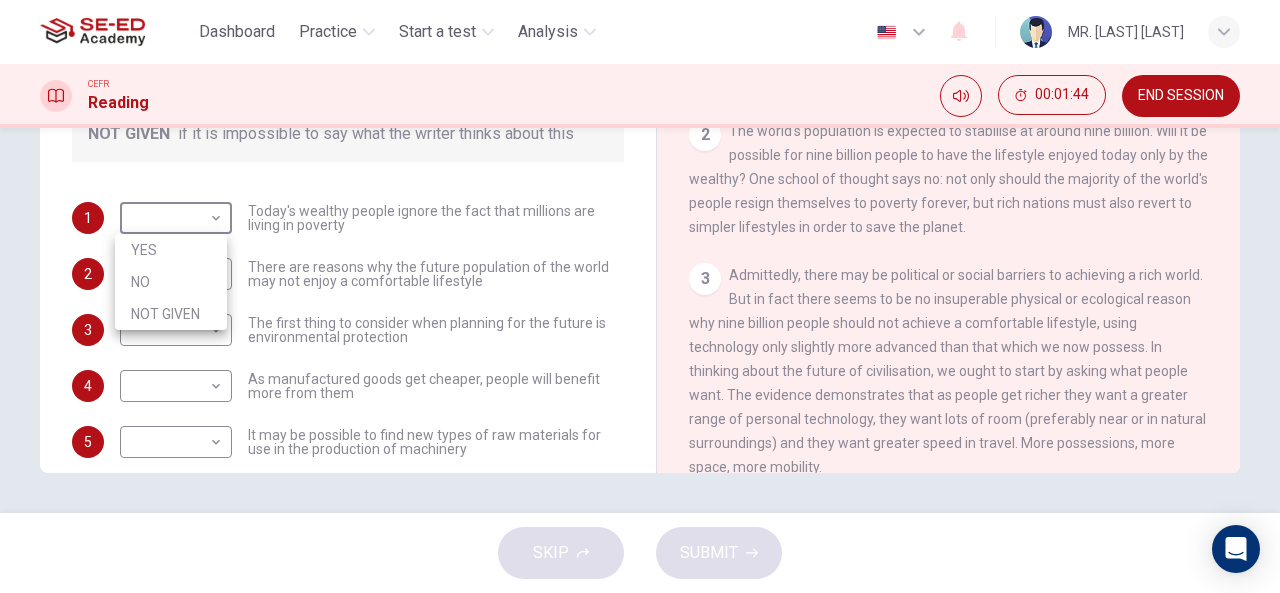 click on "NO" at bounding box center (171, 282) 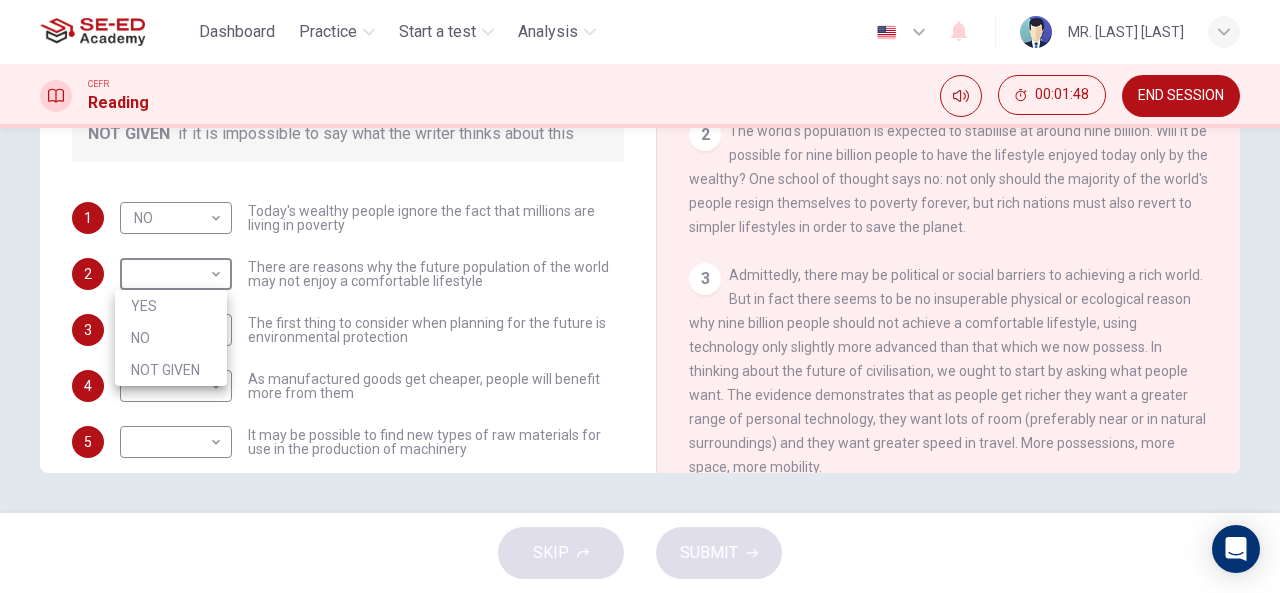 click on "This site uses cookies, as explained in our  Privacy Policy . If you agree to the use of cookies, please click the Accept button and continue to browse our site.   Privacy Policy Accept Dashboard Practice Start a test Analysis English en ​ MR. [LAST]  [LAST] CEFR Reading 00:01:48 END SESSION Questions 1 - 6 Do the following statements reflect the claims of the writer in the Reading Passage?
In the boxes below, write YES if the statement agrees with the views of the writer NO if the statement contradicts the views of the writer NOT GIVEN if it is impossible to say what the writer thinks about this 1 NO NO ​ Today's wealthy people ignore the fact that millions are living in poverty 2 ​ ​ There are reasons why the future population of the world may not enjoy a comfortable lifestyle 3 ​ ​ The first thing to consider when planning for the future is environmental protection 4 ​ ​ As manufactured goods get cheaper, people will benefit more from them 5 ​ ​ 6 ​ ​ Worldly Wealth 1 2 3 4 5 6" at bounding box center [640, 296] 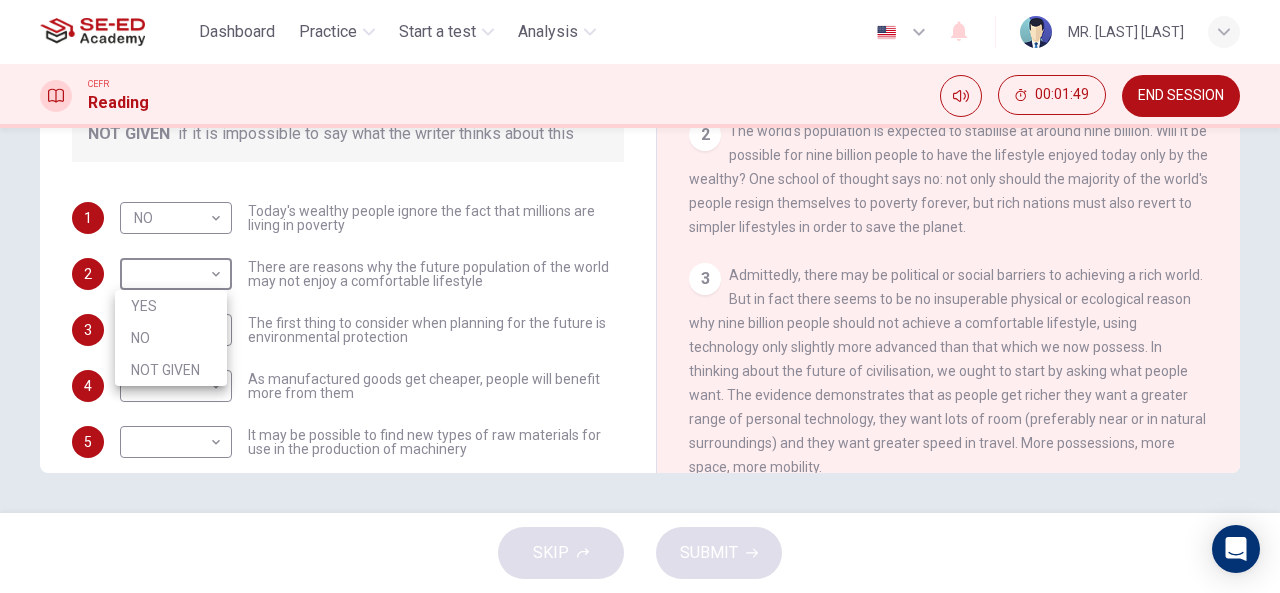 click on "YES" at bounding box center (171, 306) 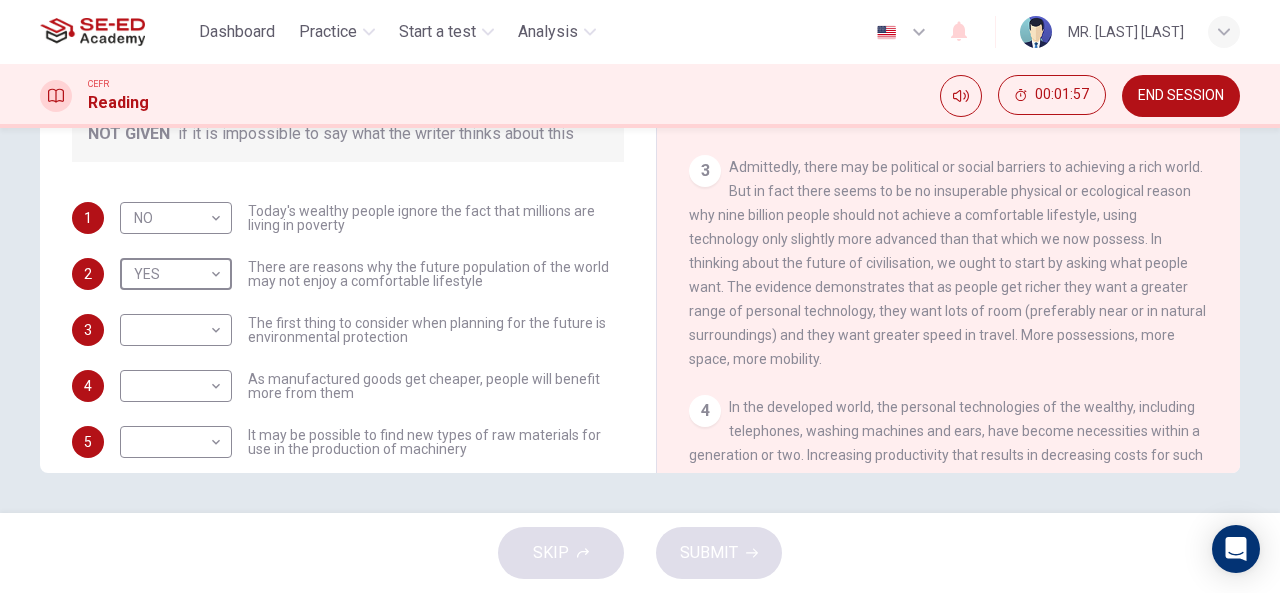 scroll, scrollTop: 360, scrollLeft: 0, axis: vertical 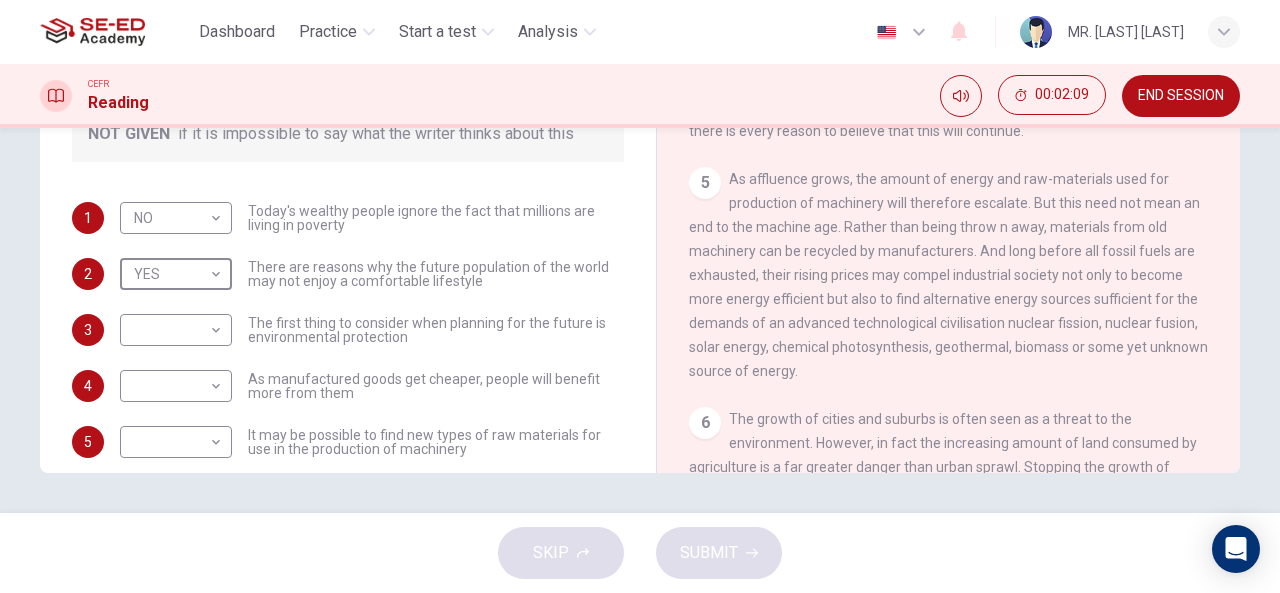 click on "This site uses cookies, as explained in our  Privacy Policy . If you agree to the use of cookies, please click the Accept button and continue to browse our site.   Privacy Policy Accept Dashboard Practice Start a test Analysis English en ​ MR. [LAST]  [LAST] CEFR Reading 00:02:09 END SESSION Questions 1 - 6 Do the following statements reflect the claims of the writer in the Reading Passage?
In the boxes below, write YES if the statement agrees with the views of the writer NO if the statement contradicts the views of the writer NOT GIVEN if it is impossible to say what the writer thinks about this 1 NO NO ​ Today's wealthy people ignore the fact that millions are living in poverty 2 YES YES ​ There are reasons why the future population of the world may not enjoy a comfortable lifestyle 3 ​ ​ The first thing to consider when planning for the future is environmental protection 4 ​ ​ As manufactured goods get cheaper, people will benefit more from them 5 ​ ​ 6 ​ ​ Worldly Wealth 1 2 3 4" at bounding box center (640, 296) 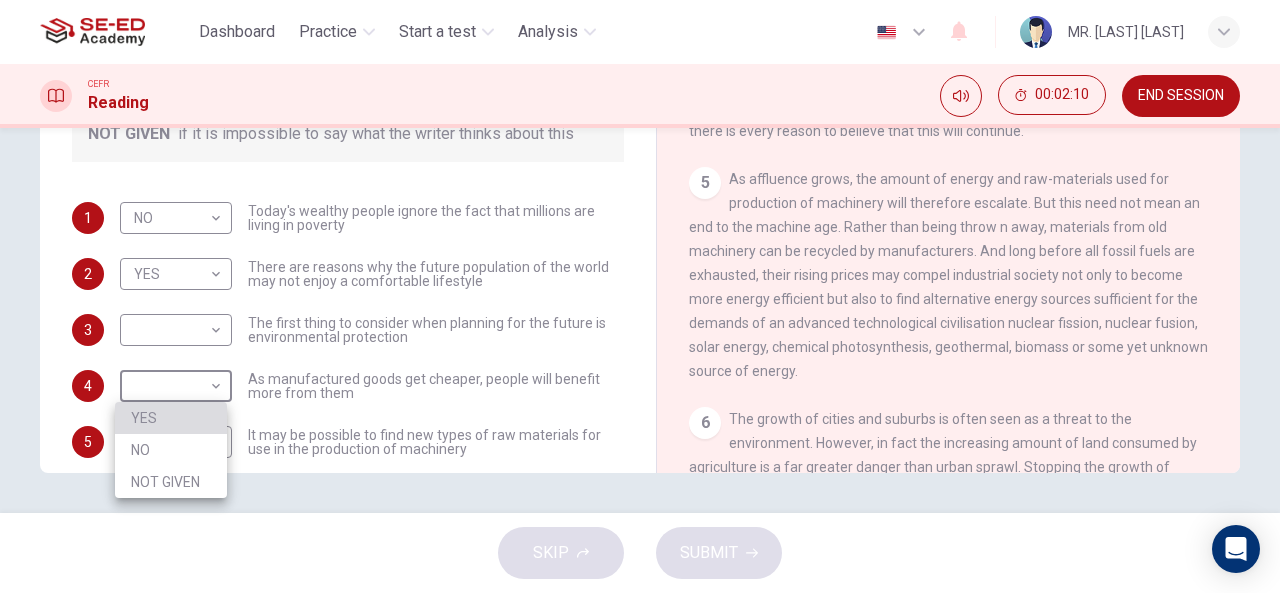 click on "YES" at bounding box center (171, 418) 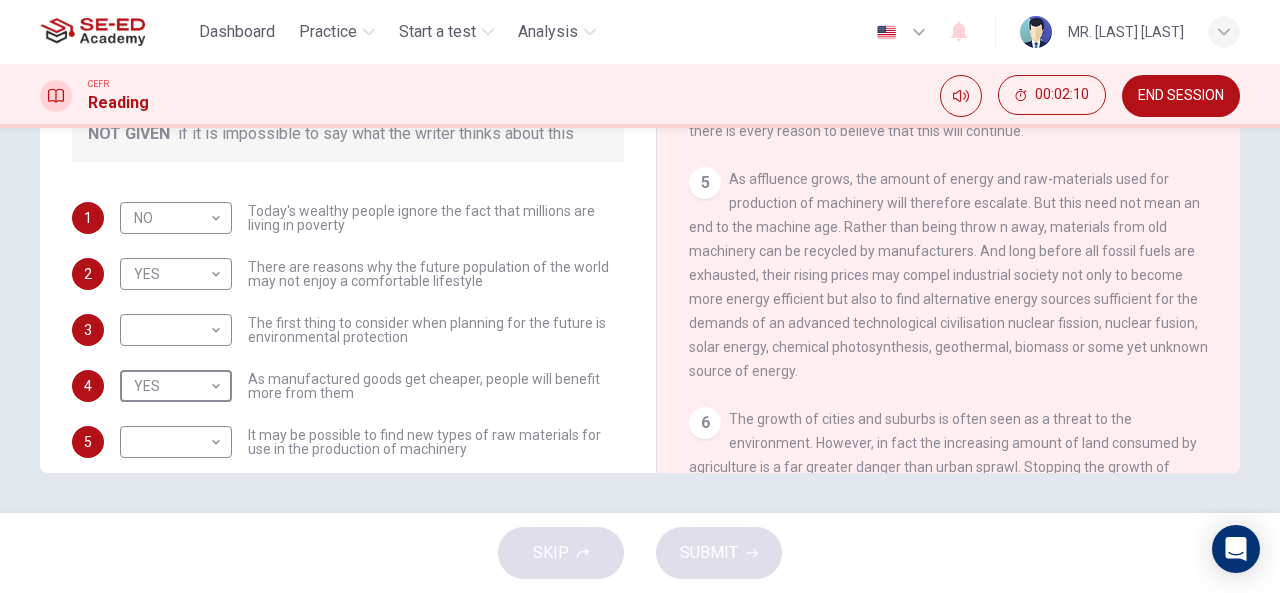 click on "This site uses cookies, as explained in our  Privacy Policy . If you agree to the use of cookies, please click the Accept button and continue to browse our site.   Privacy Policy Accept Dashboard Practice Start a test Analysis English en ​ MR. [LAST]  [LAST] CEFR Reading 00:02:10 END SESSION Questions 1 - 6 Do the following statements reflect the claims of the writer in the Reading Passage?
In the boxes below, write YES if the statement agrees with the views of the writer NO if the statement contradicts the views of the writer NOT GIVEN if it is impossible to say what the writer thinks about this 1 NO NO ​ Today's wealthy people ignore the fact that millions are living in poverty 2 YES YES ​ There are reasons why the future population of the world may not enjoy a comfortable lifestyle 3 ​ ​ The first thing to consider when planning for the future is environmental protection 4 YES YES ​ As manufactured goods get cheaper, people will benefit more from them 5 ​ ​ 6 ​ ​ Worldly Wealth 1 2" at bounding box center (640, 296) 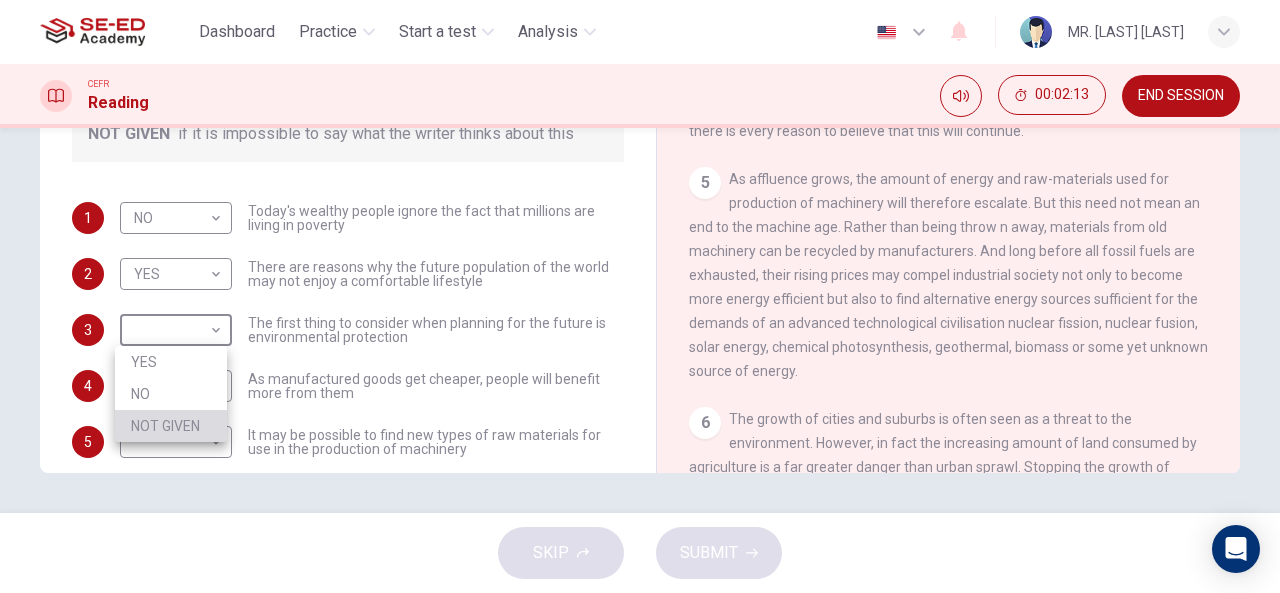 click on "NOT GIVEN" at bounding box center [171, 426] 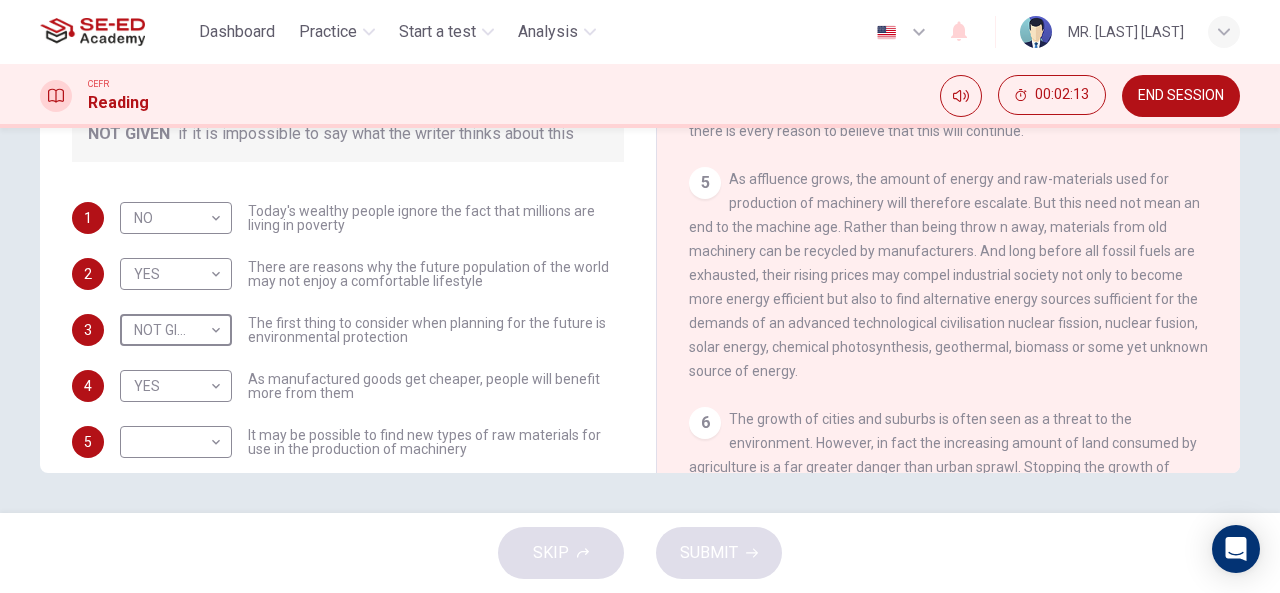 click on "This site uses cookies, as explained in our  Privacy Policy . If you agree to the use of cookies, please click the Accept button and continue to browse our site.   Privacy Policy Accept Dashboard Practice Start a test Analysis English en ​ MR. [LAST]  [LAST] CEFR Reading 00:02:13 END SESSION Questions 1 - 6 Do the following statements reflect the claims of the writer in the Reading Passage?
In the boxes below, write YES if the statement agrees with the views of the writer NO if the statement contradicts the views of the writer NOT GIVEN if it is impossible to say what the writer thinks about this 1 NO NO ​ Today's wealthy people ignore the fact that millions are living in poverty 2 YES YES ​ There are reasons why the future population of the world may not enjoy a comfortable lifestyle 3 NOT GIVEN NOT GIVEN ​ The first thing to consider when planning for the future is environmental protection 4 YES YES ​ As manufactured goods get cheaper, people will benefit more from them 5 ​ ​ 6 ​ ​ 1 2" at bounding box center [640, 296] 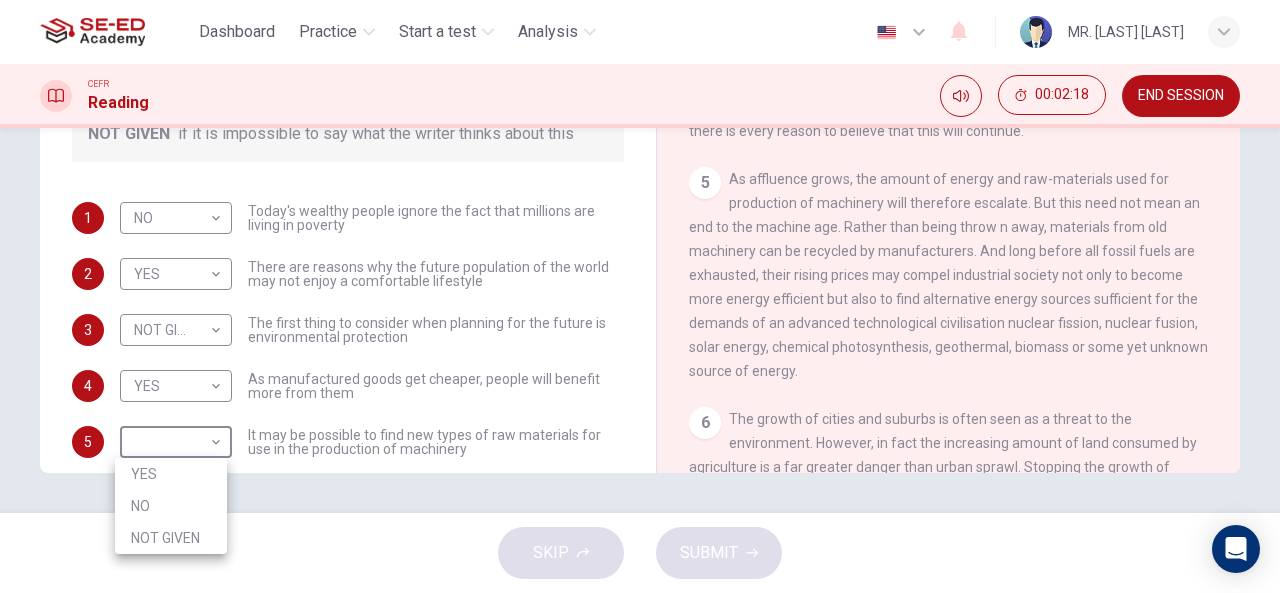 click on "YES" at bounding box center (171, 474) 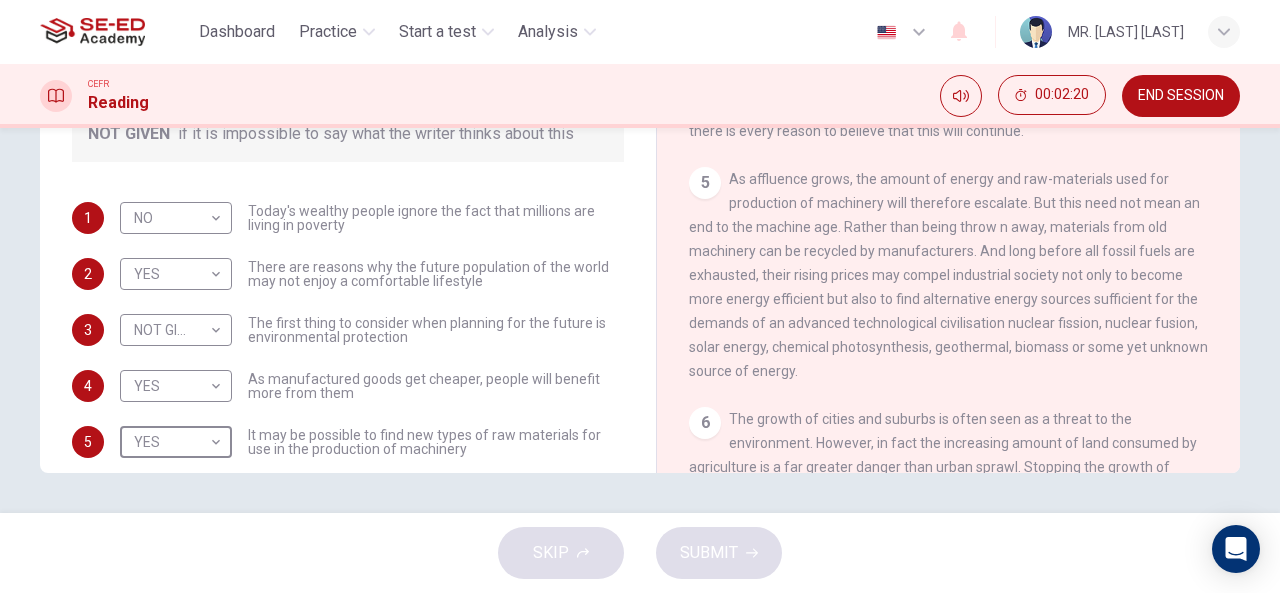 scroll, scrollTop: 80, scrollLeft: 0, axis: vertical 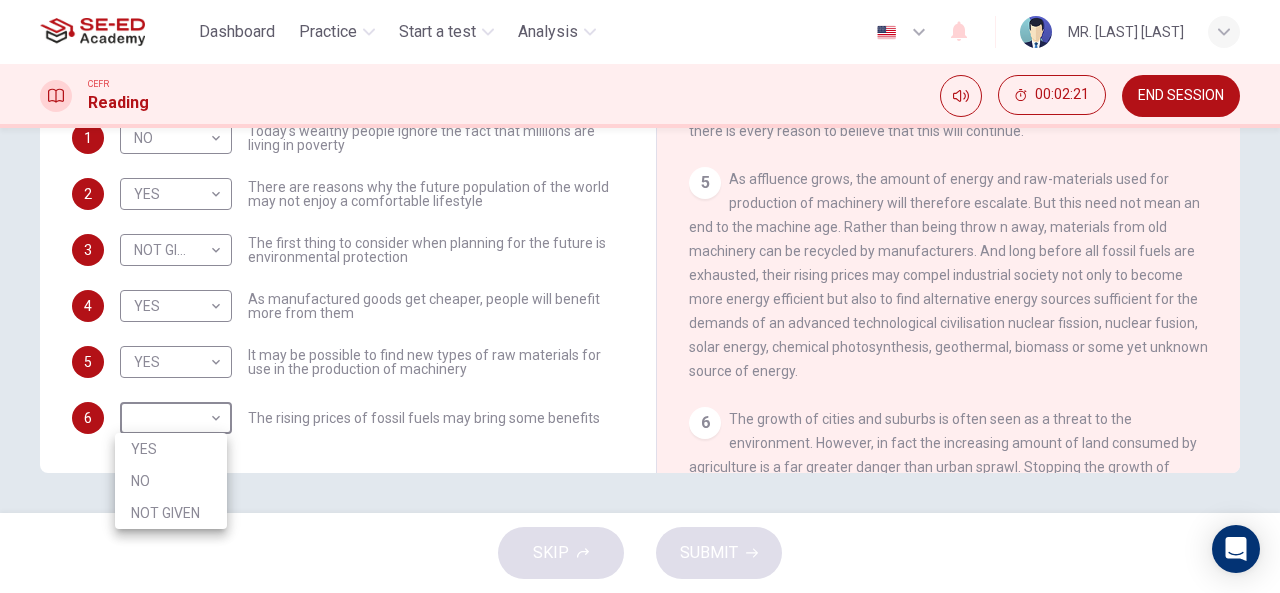 click on "This site uses cookies, as explained in our  Privacy Policy . If you agree to the use of cookies, please click the Accept button and continue to browse our site.   Privacy Policy Accept Dashboard Practice Start a test Analysis English en ​ MR. [LAST]  [LAST] CEFR Reading 00:02:21 END SESSION Questions 1 - 6 Do the following statements reflect the claims of the writer in the Reading Passage?
In the boxes below, write YES if the statement agrees with the views of the writer NO if the statement contradicts the views of the writer NOT GIVEN if it is impossible to say what the writer thinks about this 1 NO NO ​ Today's wealthy people ignore the fact that millions are living in poverty 2 YES YES ​ There are reasons why the future population of the world may not enjoy a comfortable lifestyle 3 NOT GIVEN NOT GIVEN ​ The first thing to consider when planning for the future is environmental protection 4 YES YES ​ As manufactured goods get cheaper, people will benefit more from them 5 YES YES ​ 6 ​ ​" at bounding box center (640, 296) 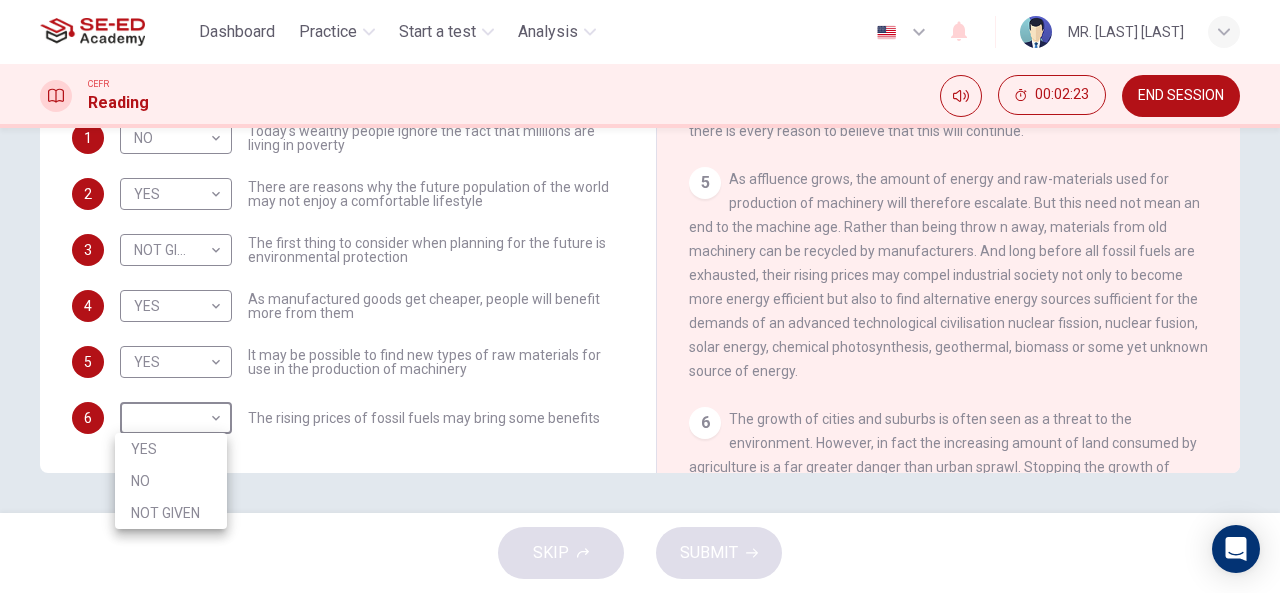 click at bounding box center [640, 296] 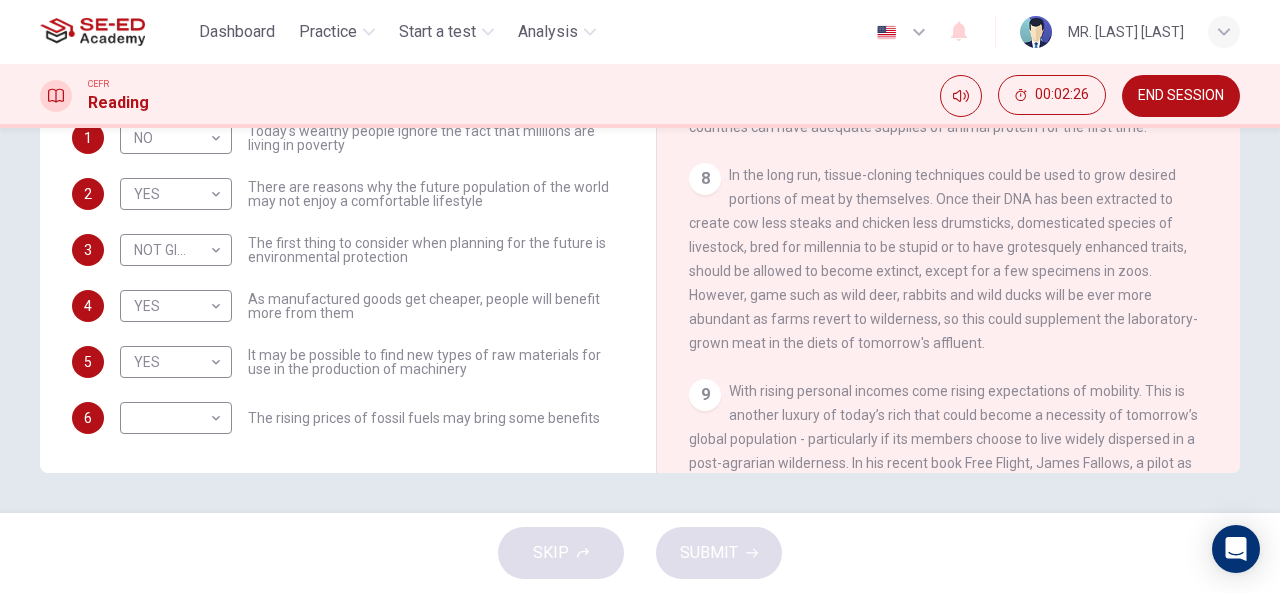 scroll, scrollTop: 987, scrollLeft: 0, axis: vertical 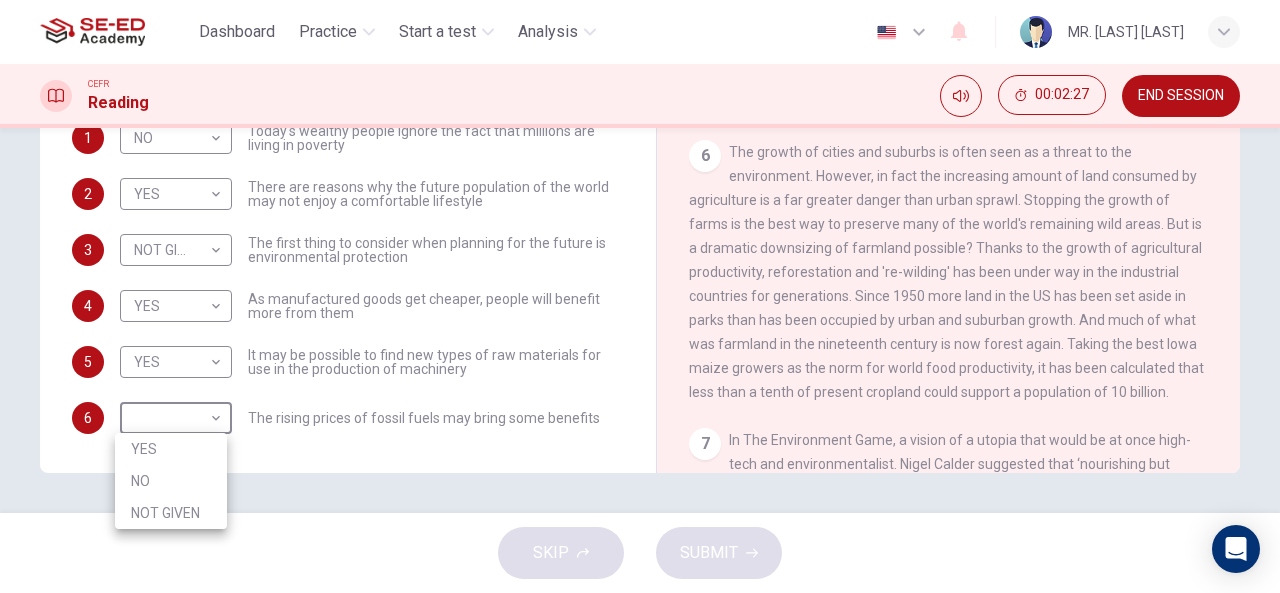 click on "This site uses cookies, as explained in our  Privacy Policy . If you agree to the use of cookies, please click the Accept button and continue to browse our site.   Privacy Policy Accept Dashboard Practice Start a test Analysis English en ​ MR. [LAST]  [LAST] CEFR Reading 00:02:27 END SESSION Questions 1 - 6 Do the following statements reflect the claims of the writer in the Reading Passage?
In the boxes below, write YES if the statement agrees with the views of the writer NO if the statement contradicts the views of the writer NOT GIVEN if it is impossible to say what the writer thinks about this 1 NO NO ​ Today's wealthy people ignore the fact that millions are living in poverty 2 YES YES ​ There are reasons why the future population of the world may not enjoy a comfortable lifestyle 3 NOT GIVEN NOT GIVEN ​ The first thing to consider when planning for the future is environmental protection 4 YES YES ​ As manufactured goods get cheaper, people will benefit more from them 5 YES YES ​ 6 ​ ​" at bounding box center [640, 296] 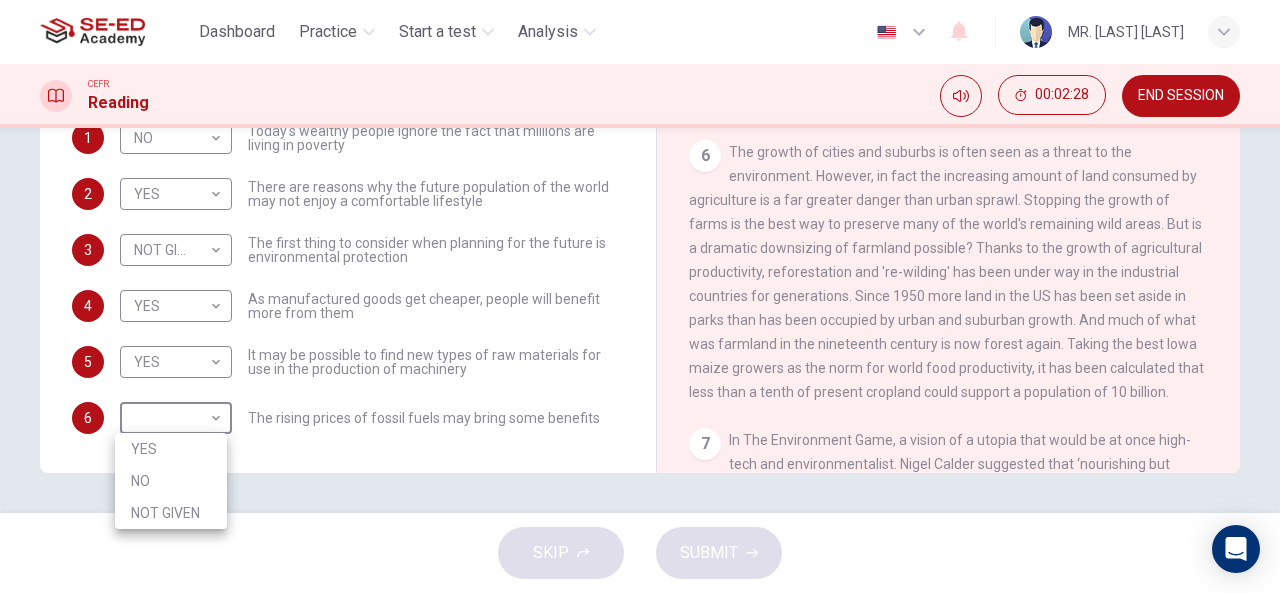 click on "YES" at bounding box center (171, 449) 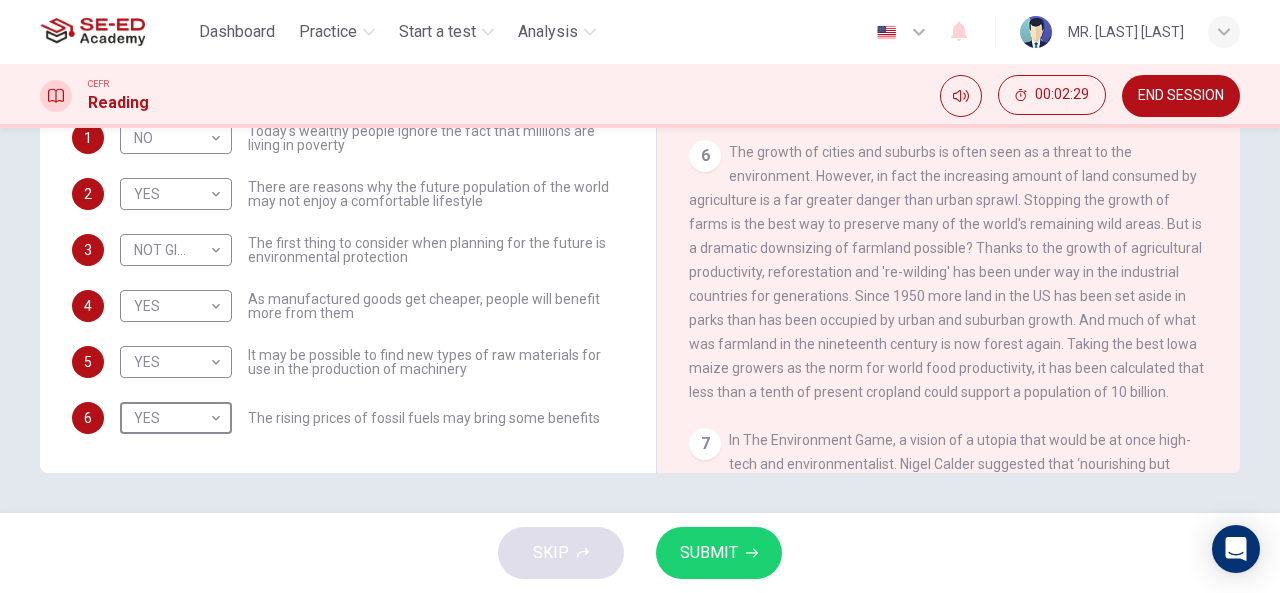 click on "SUBMIT" at bounding box center [709, 553] 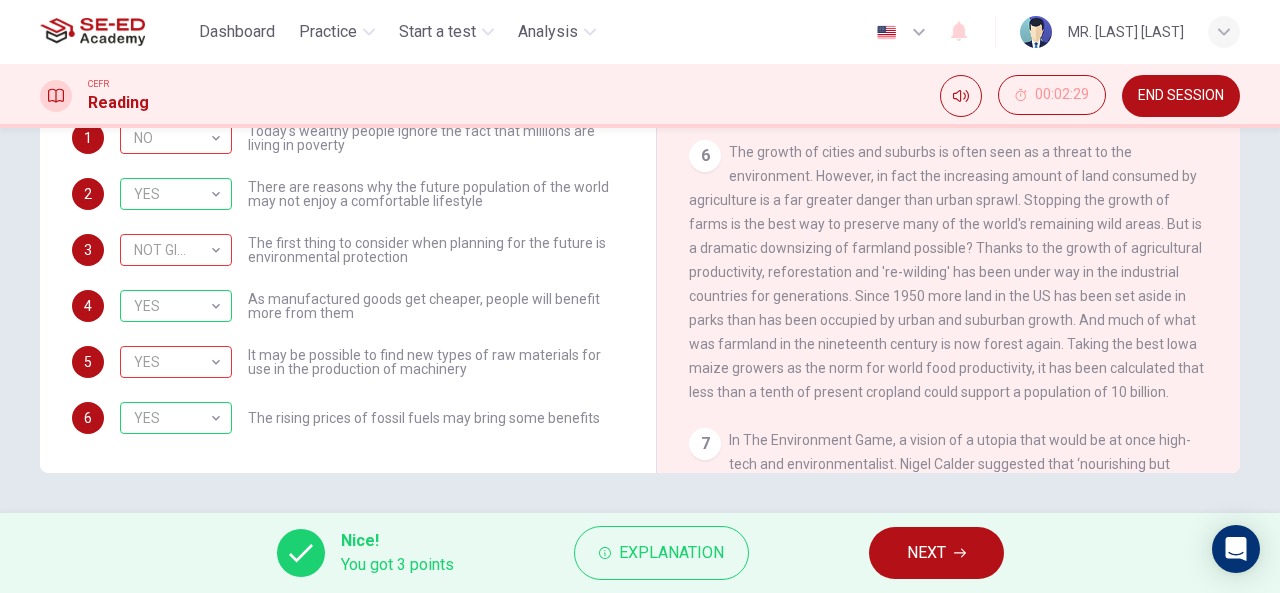 click on "Explanation" at bounding box center [661, 553] 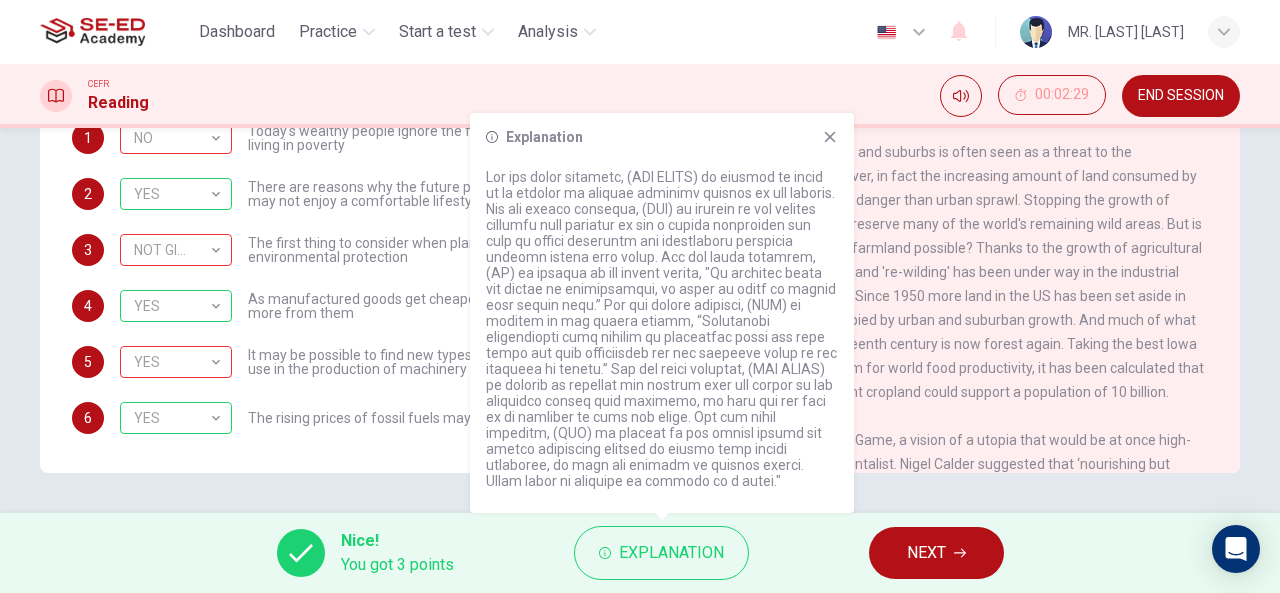 scroll, scrollTop: 0, scrollLeft: 0, axis: both 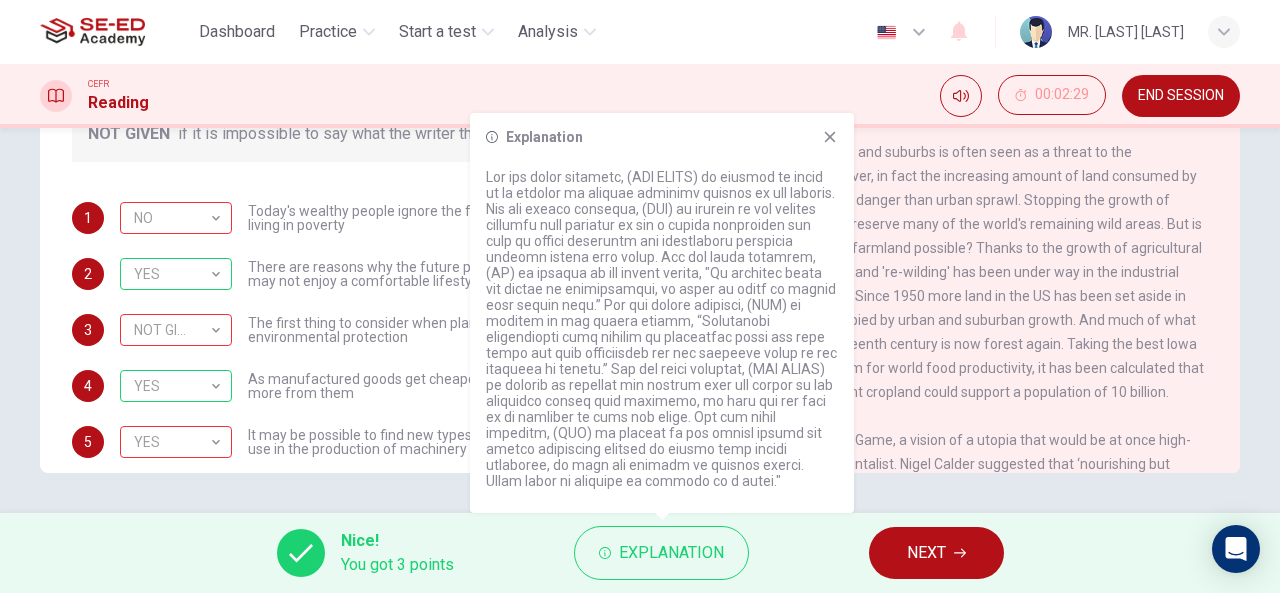 click at bounding box center (830, 137) 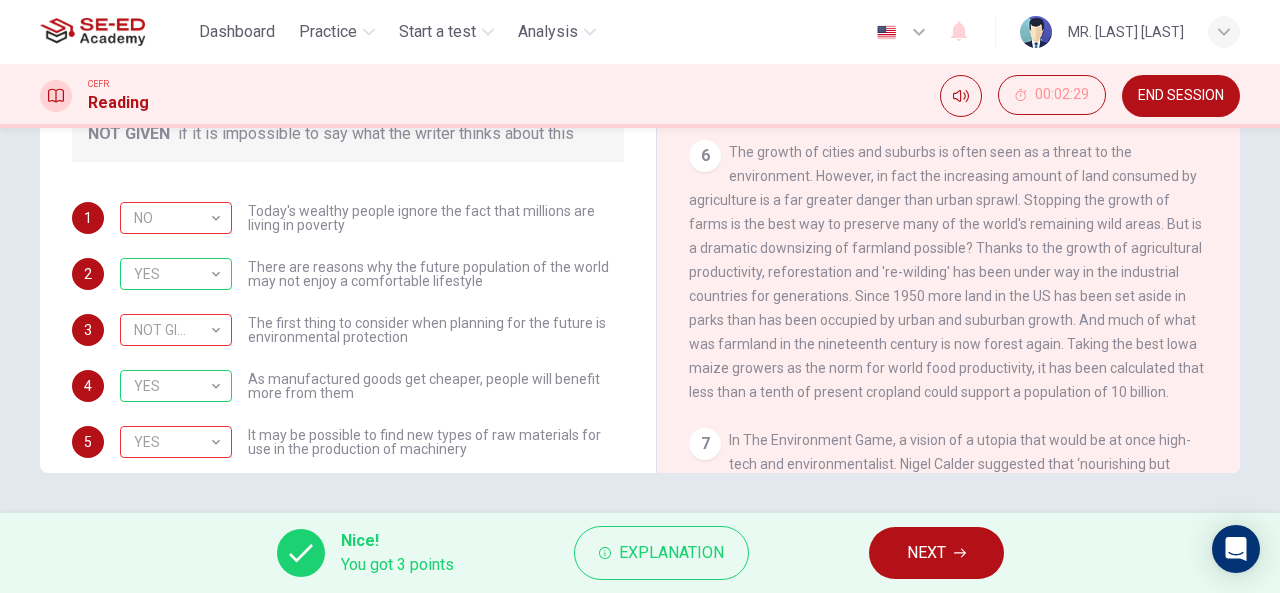 click on "NEXT" at bounding box center [936, 553] 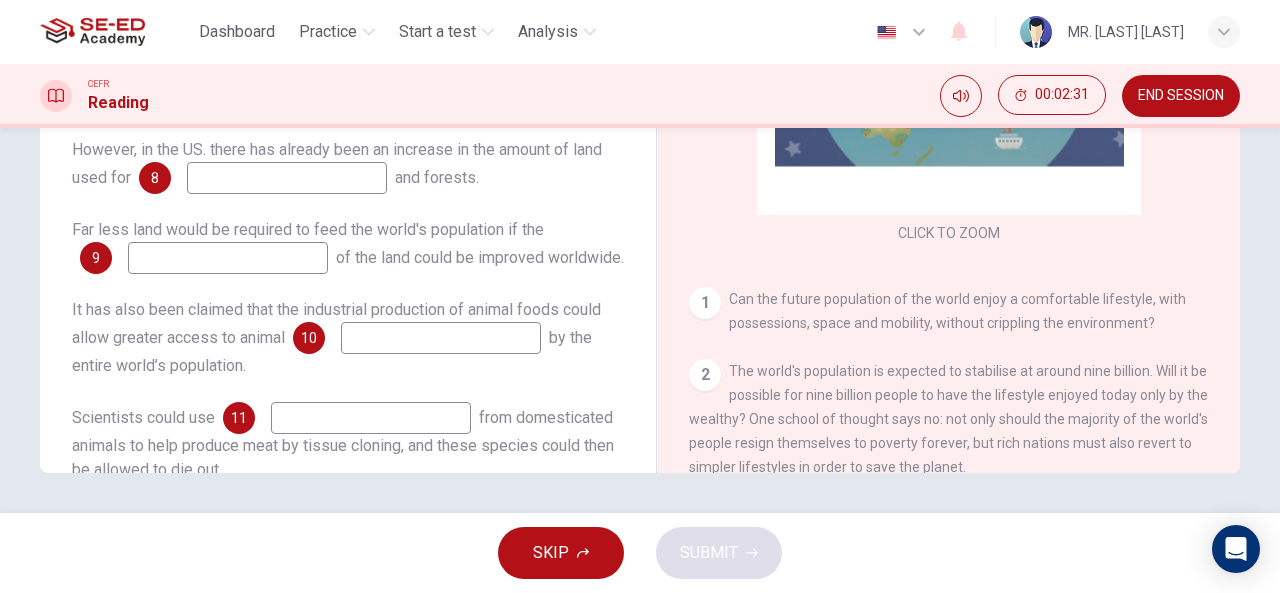 scroll, scrollTop: 0, scrollLeft: 0, axis: both 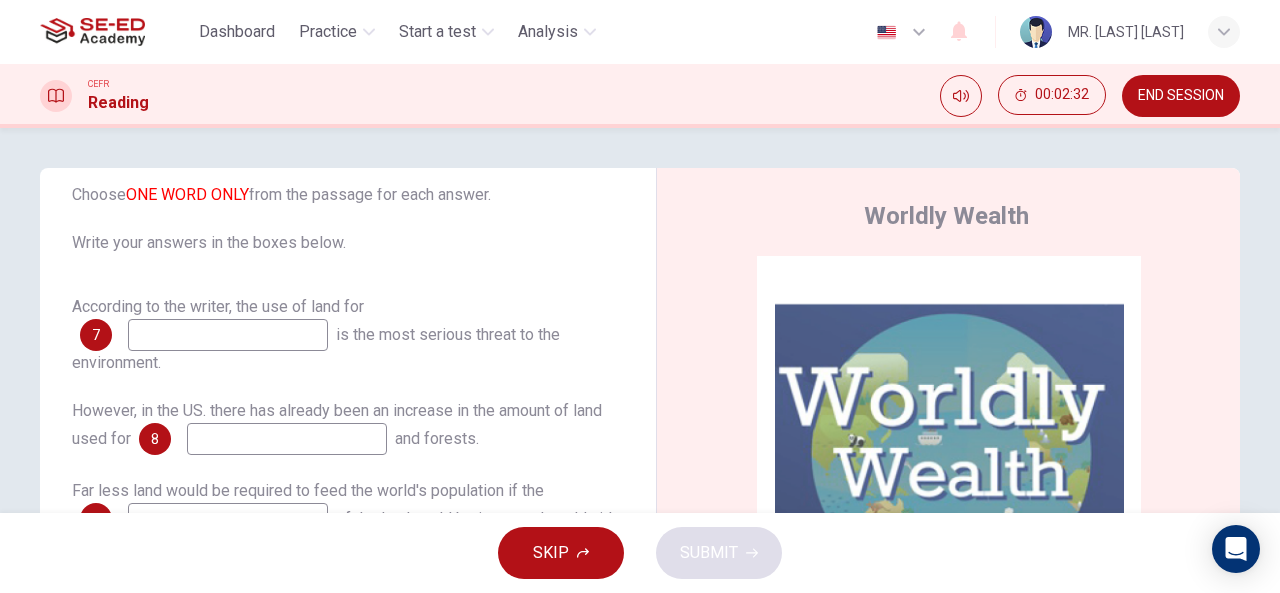 click on "According to the writer, the use of land for  7  is the most serious threat to the environment." at bounding box center [348, 335] 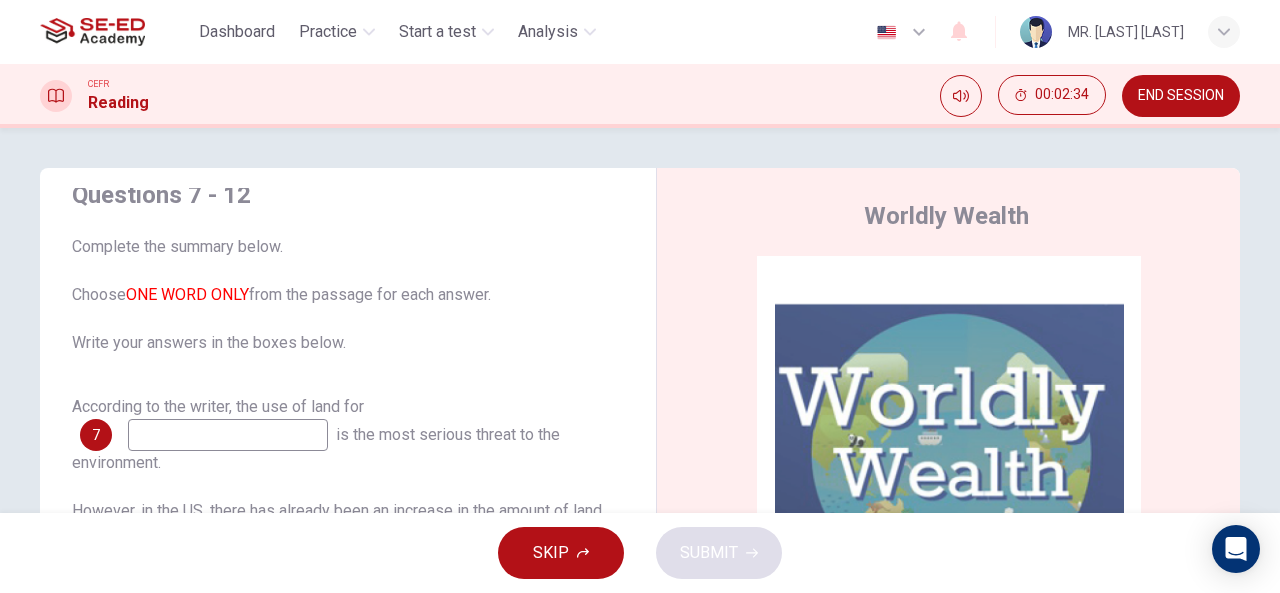 scroll, scrollTop: 0, scrollLeft: 0, axis: both 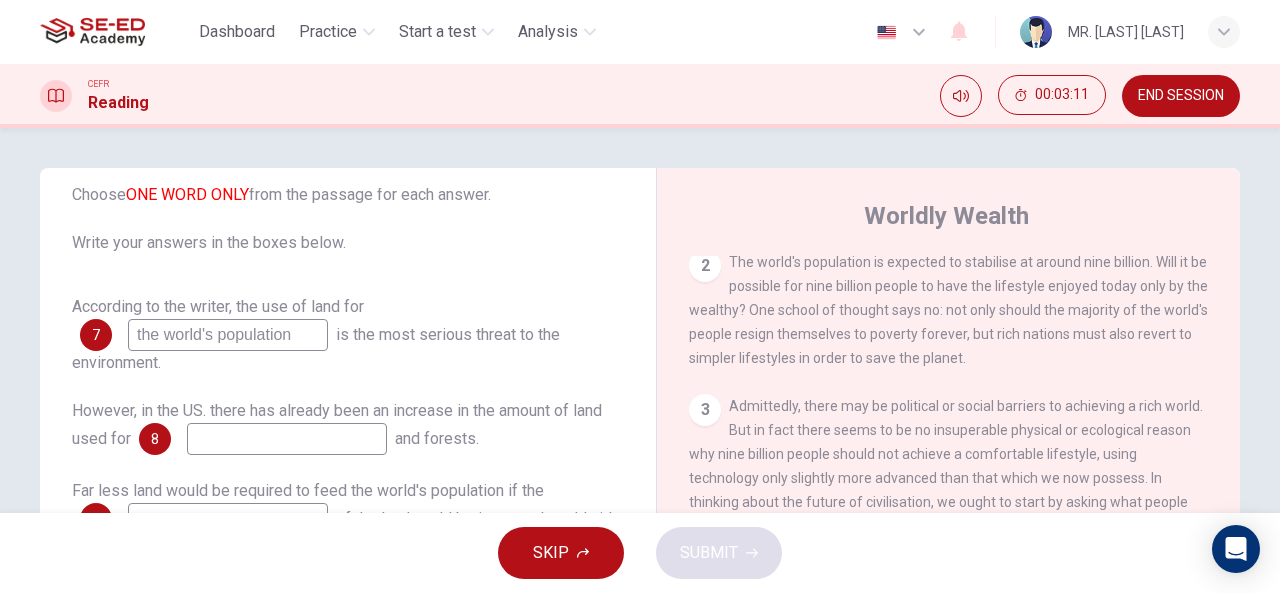 type on "the world's population" 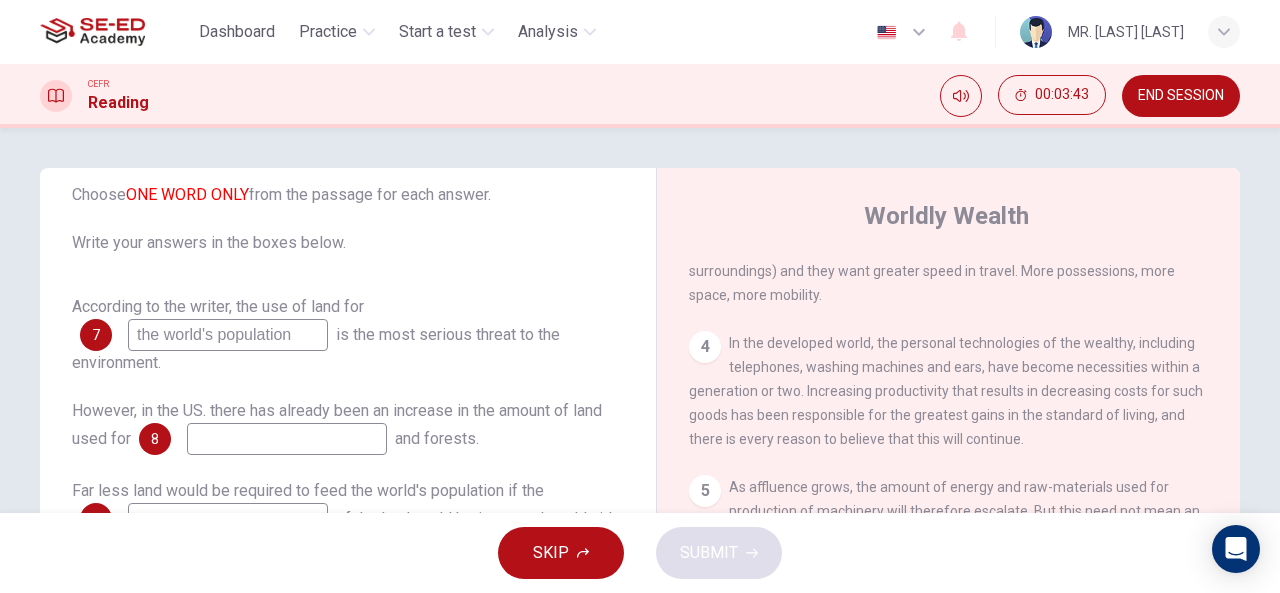 scroll, scrollTop: 807, scrollLeft: 0, axis: vertical 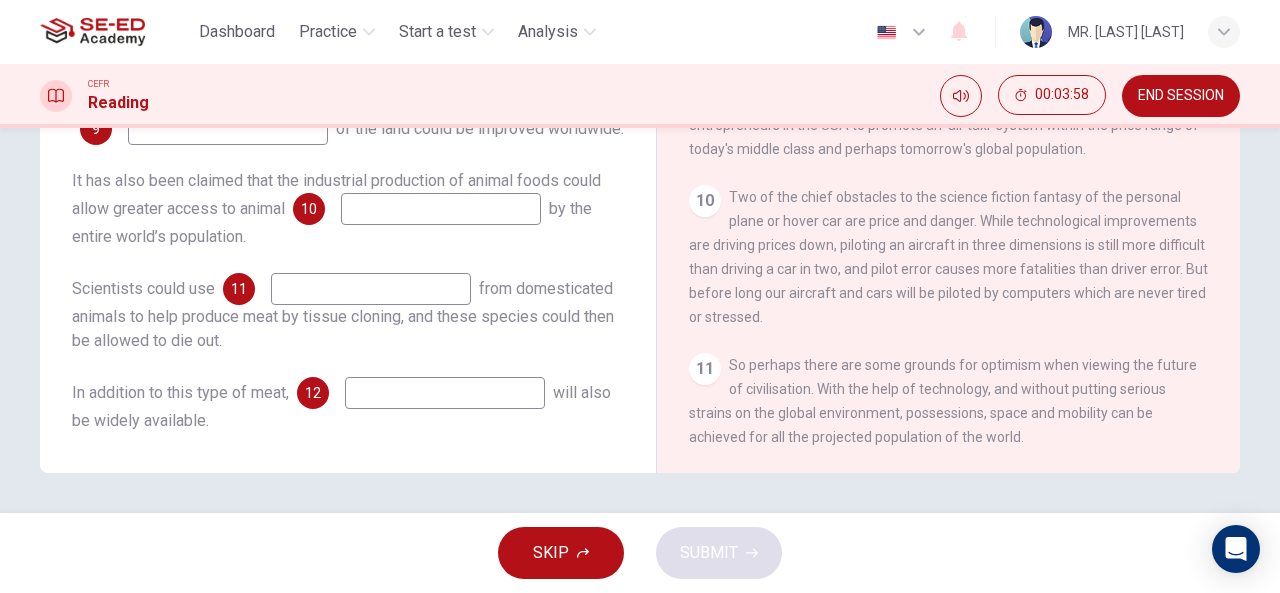 click on "SKIP" at bounding box center [551, 553] 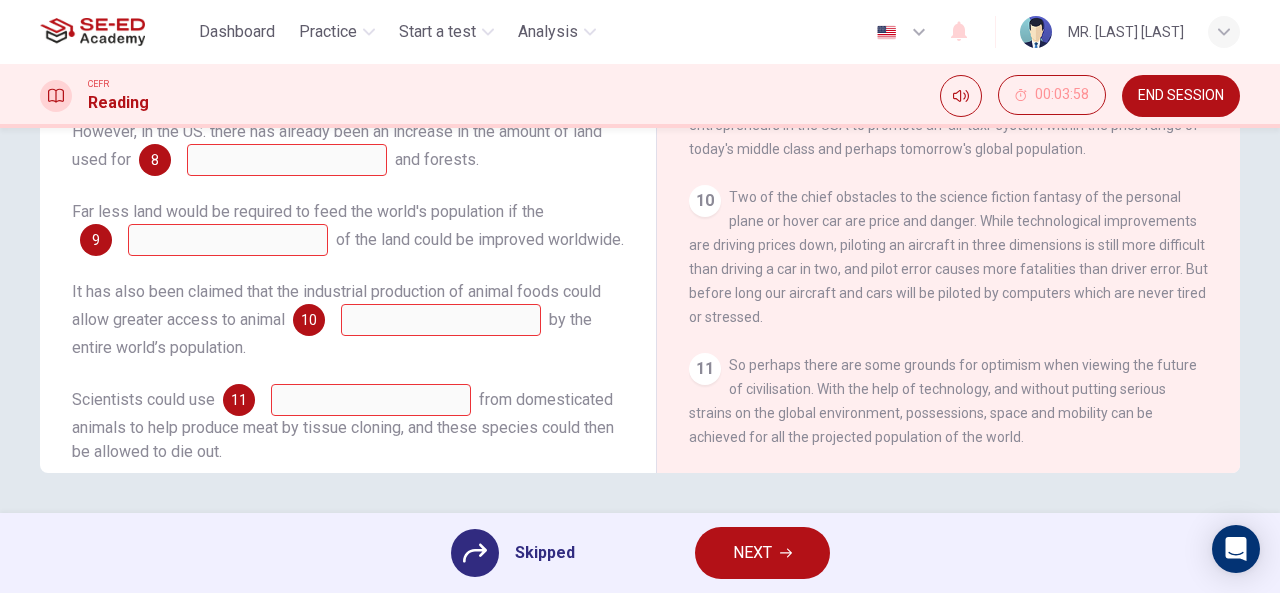 scroll, scrollTop: 0, scrollLeft: 0, axis: both 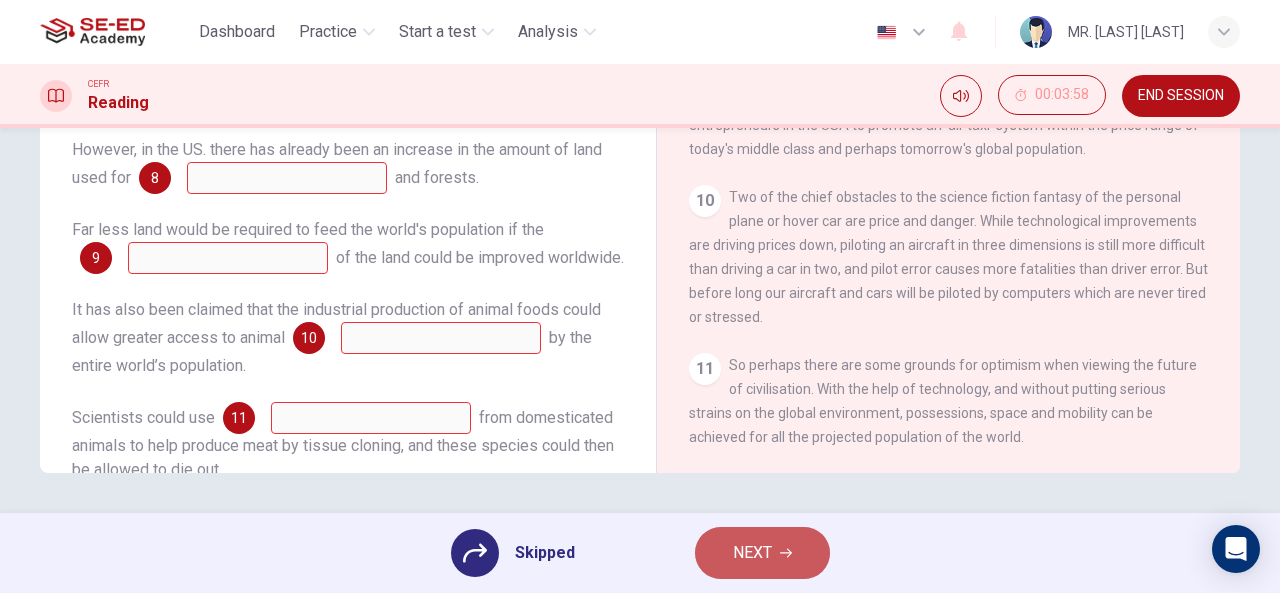 click on "NEXT" at bounding box center (752, 553) 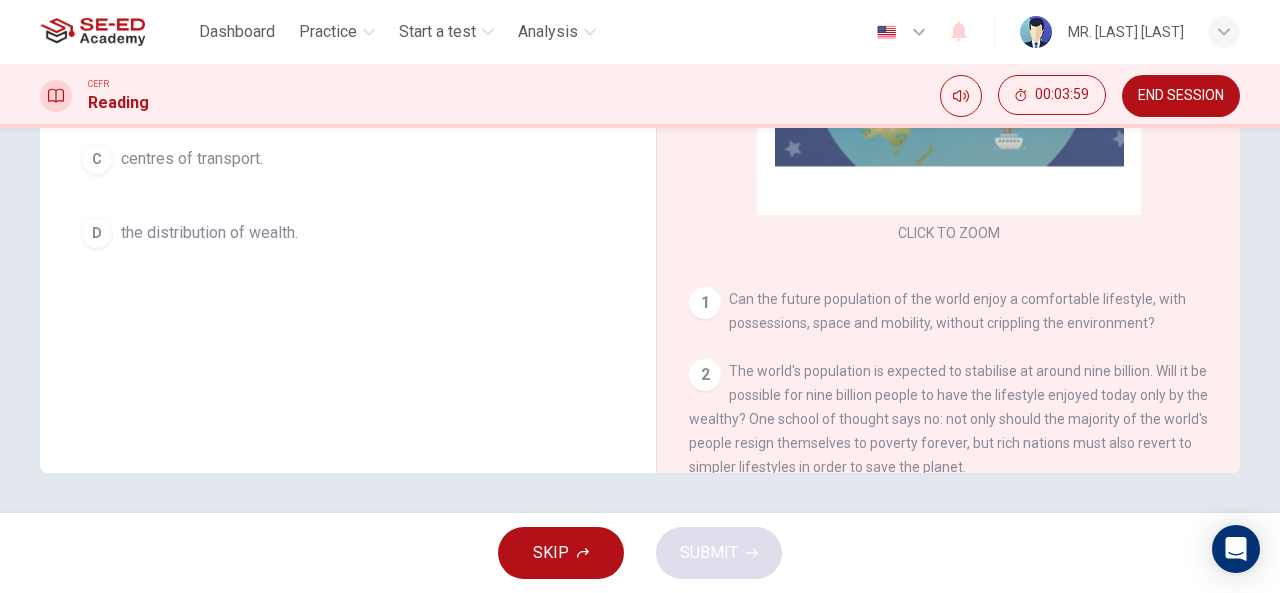 scroll, scrollTop: 0, scrollLeft: 0, axis: both 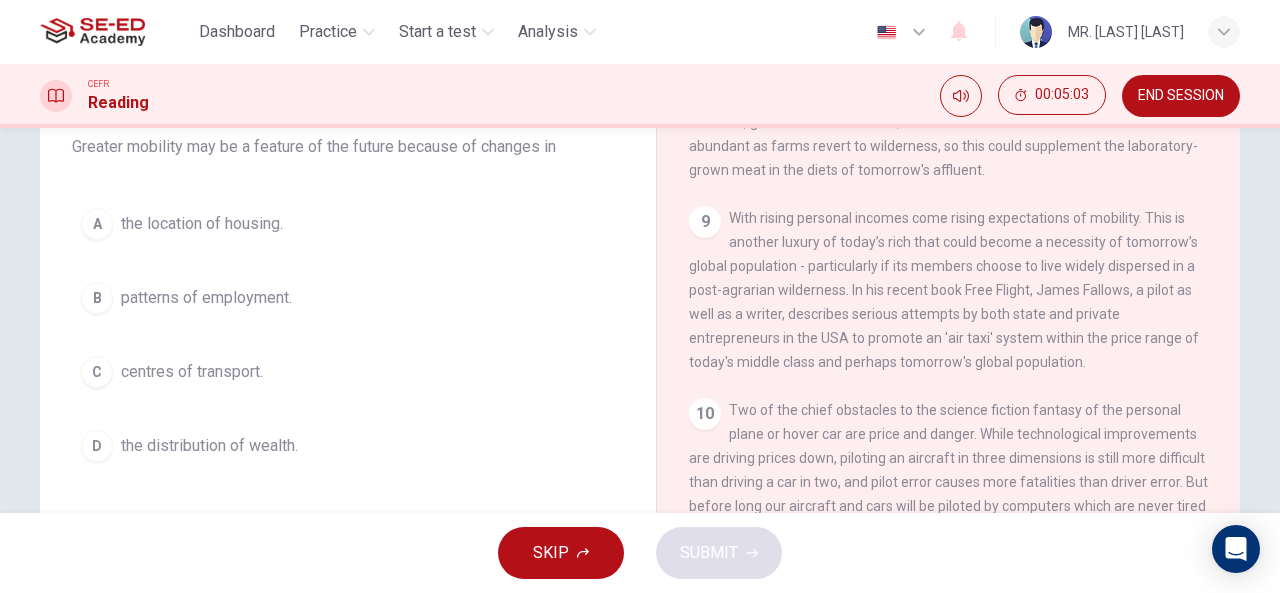 click on "C centres of transport." at bounding box center (348, 372) 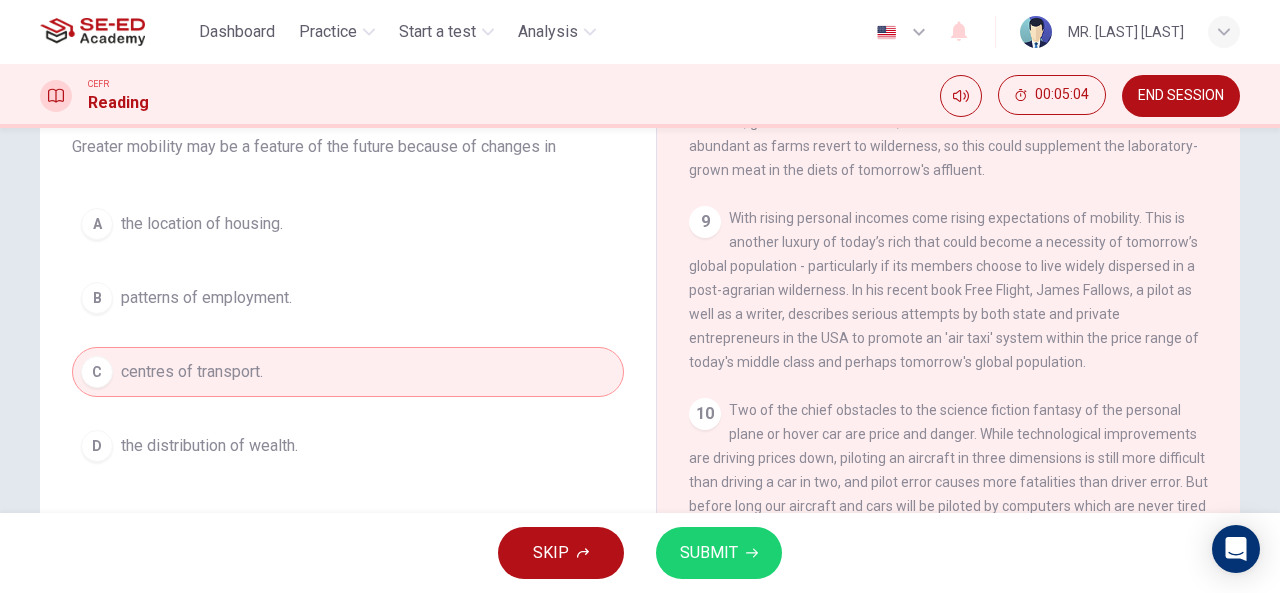 click on "SUBMIT" at bounding box center [709, 553] 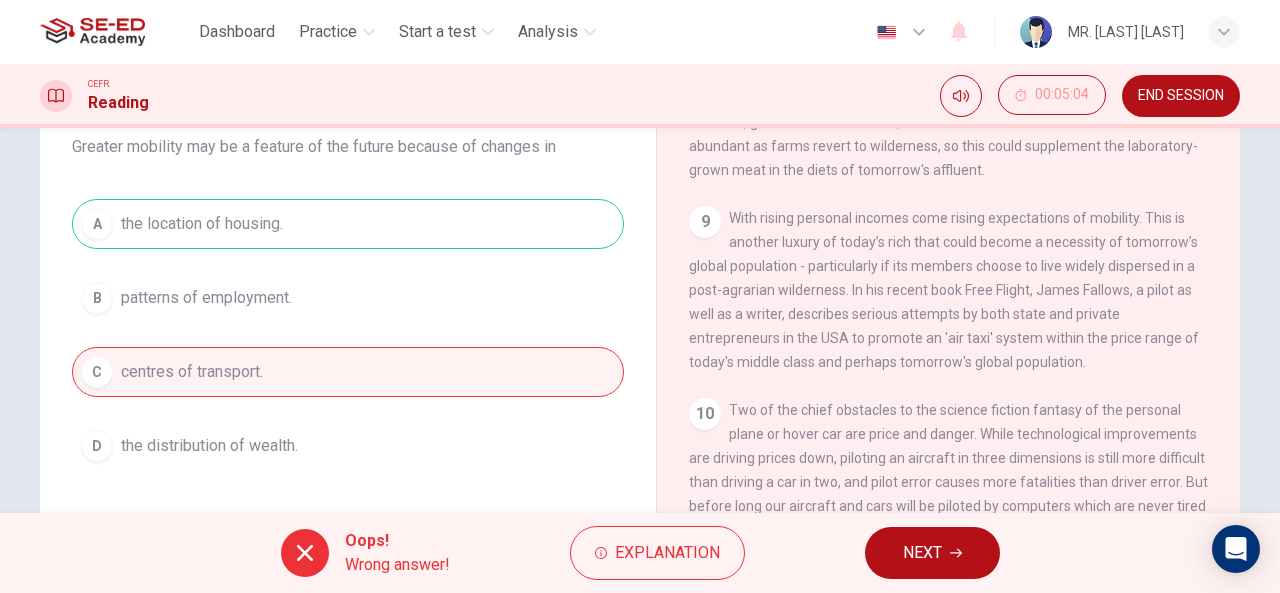 click on "Explanation" at bounding box center [657, 553] 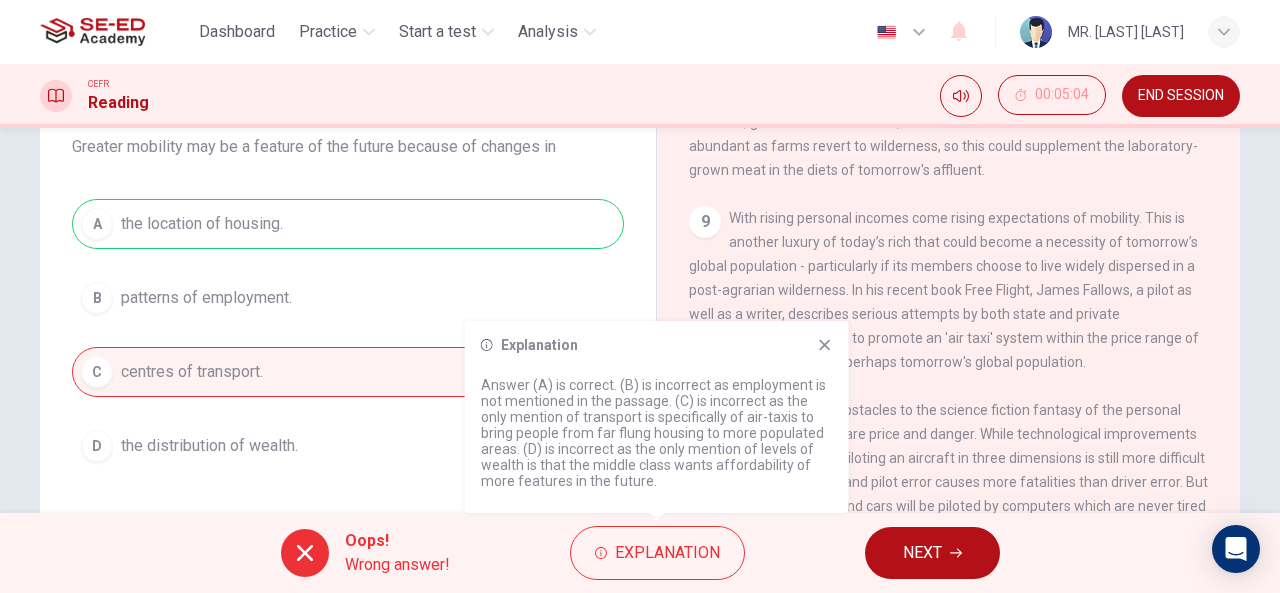 click at bounding box center [825, 345] 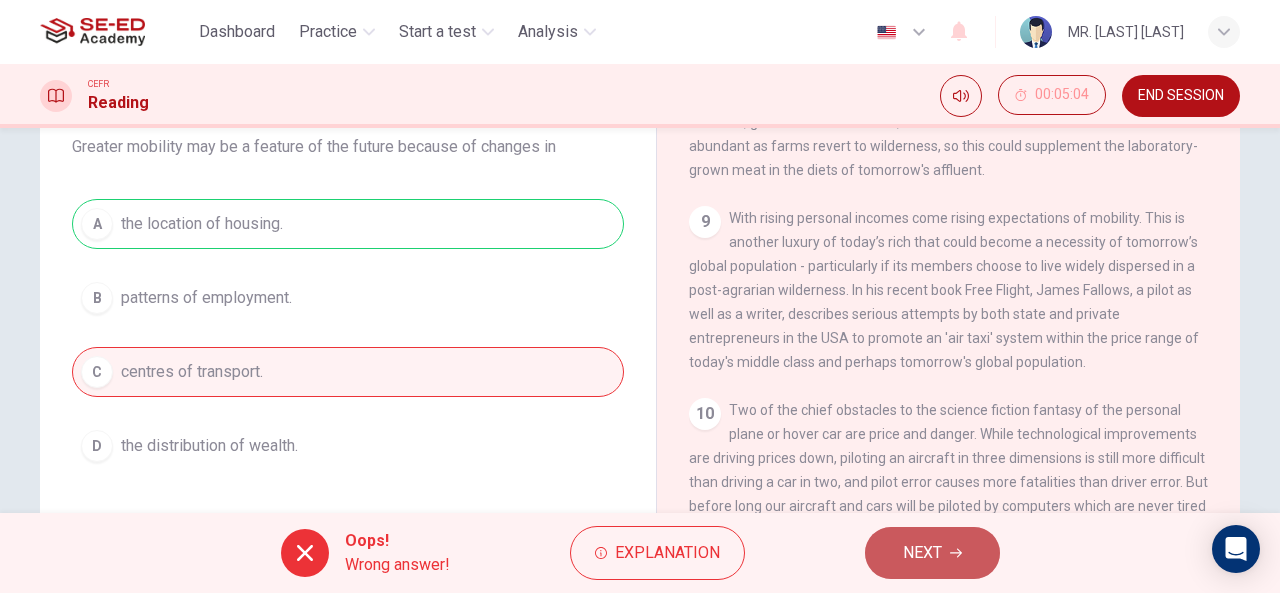 click on "NEXT" at bounding box center [922, 553] 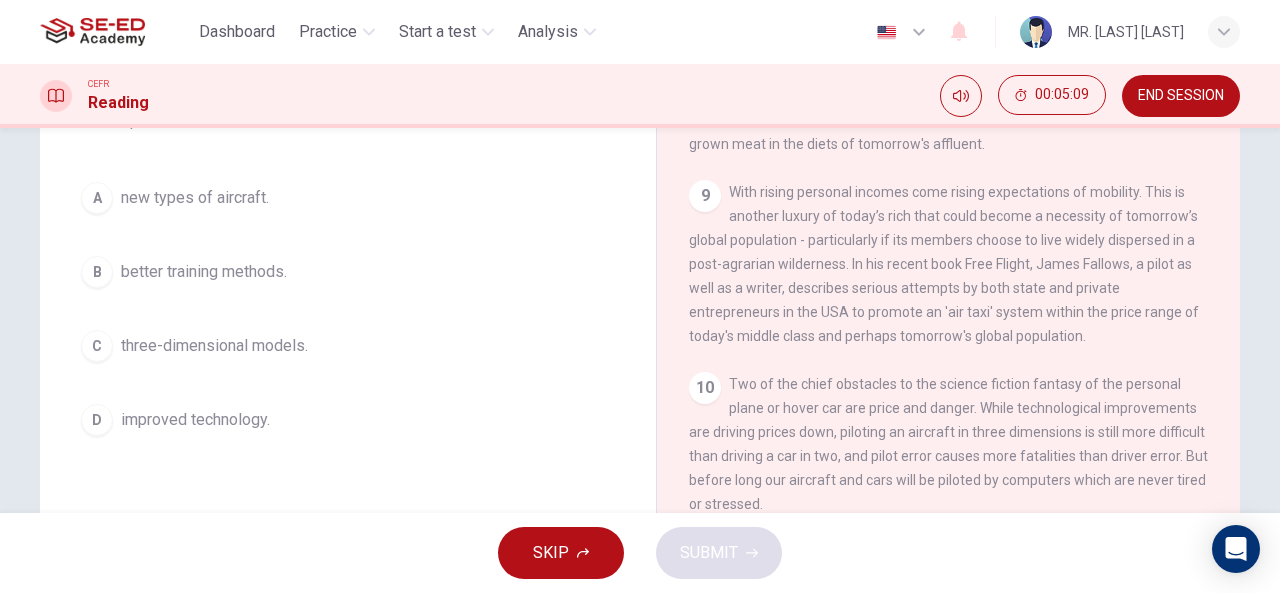 scroll, scrollTop: 196, scrollLeft: 0, axis: vertical 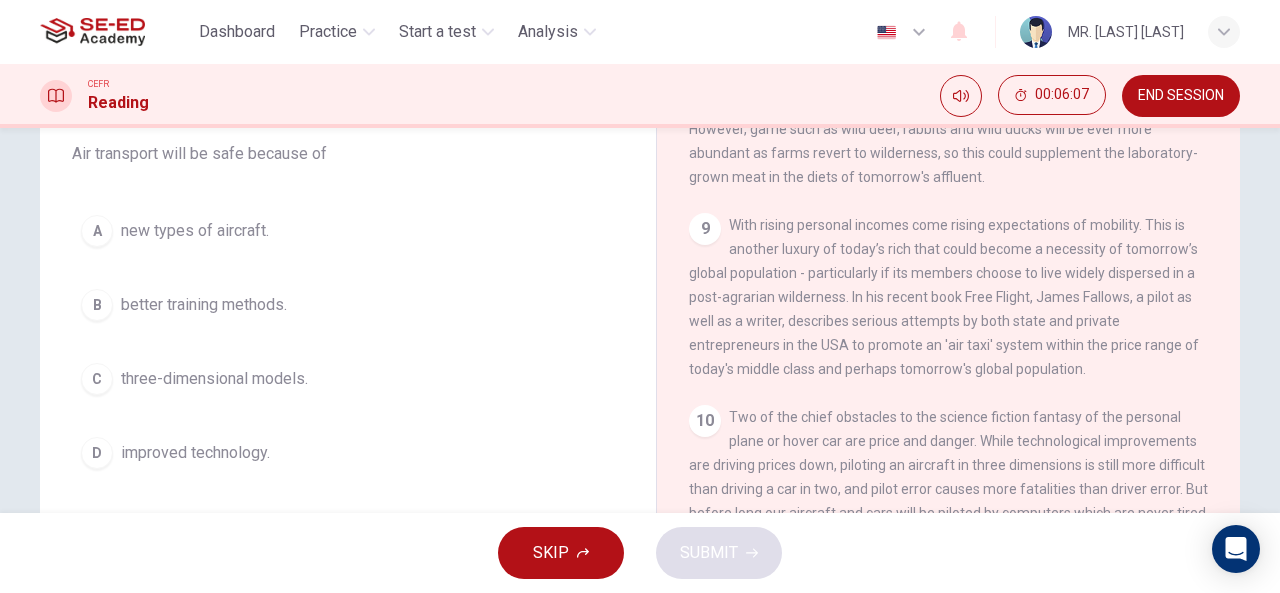 click on "better training methods." at bounding box center (195, 231) 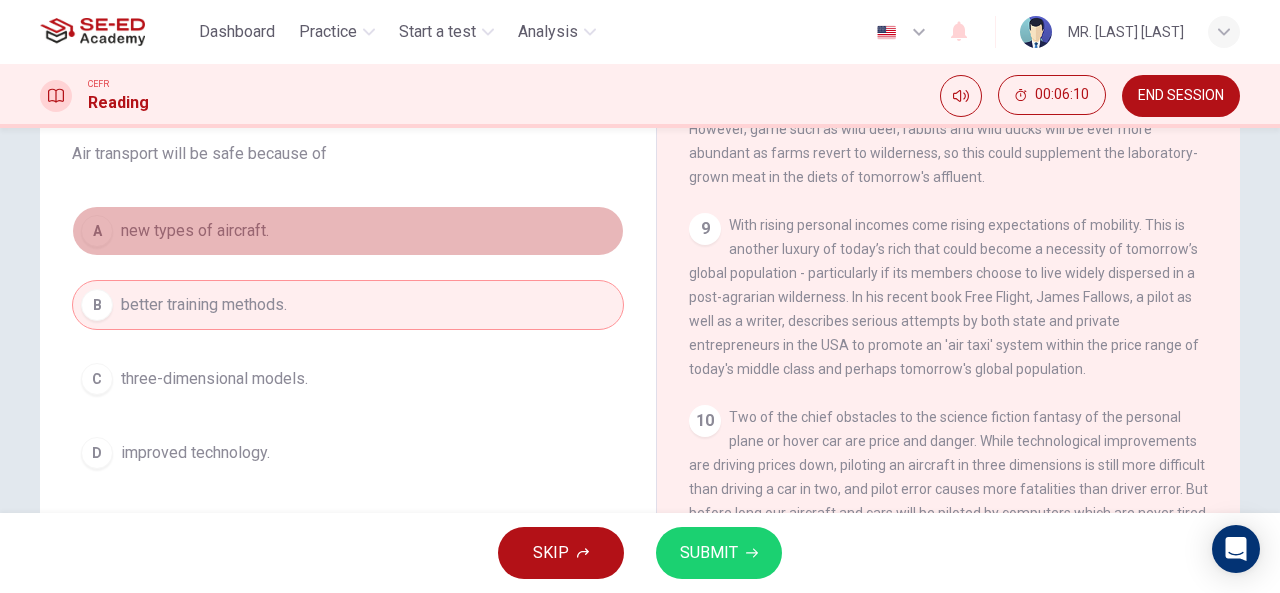 drag, startPoint x: 292, startPoint y: 227, endPoint x: 269, endPoint y: 301, distance: 77.491936 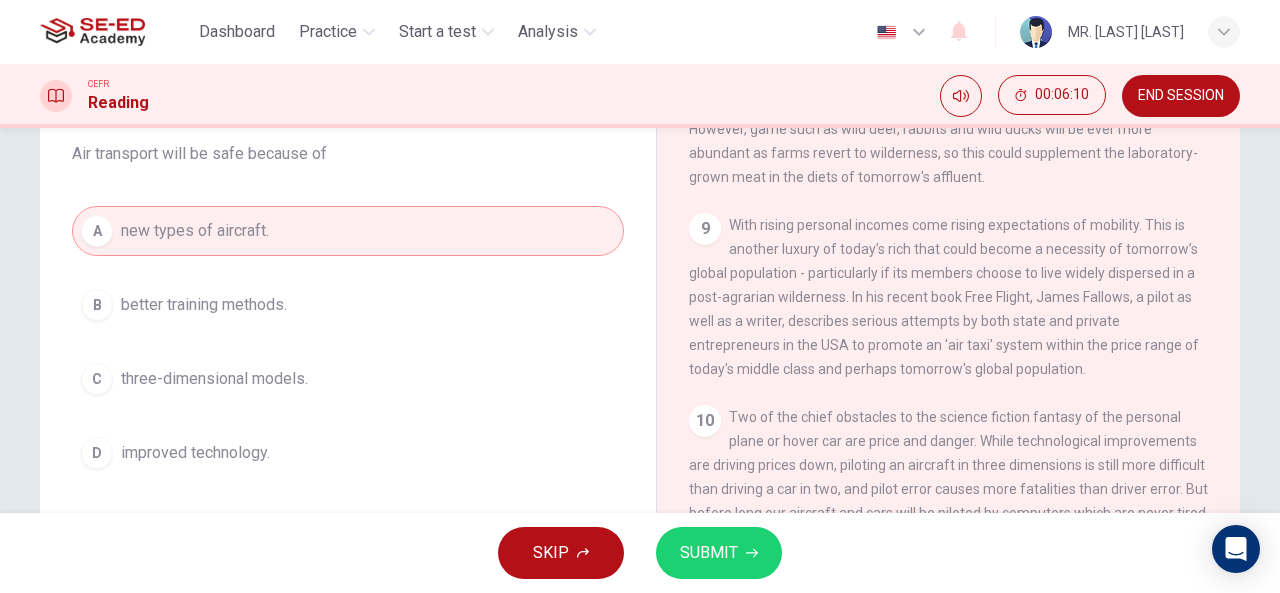click on "improved technology." at bounding box center [204, 305] 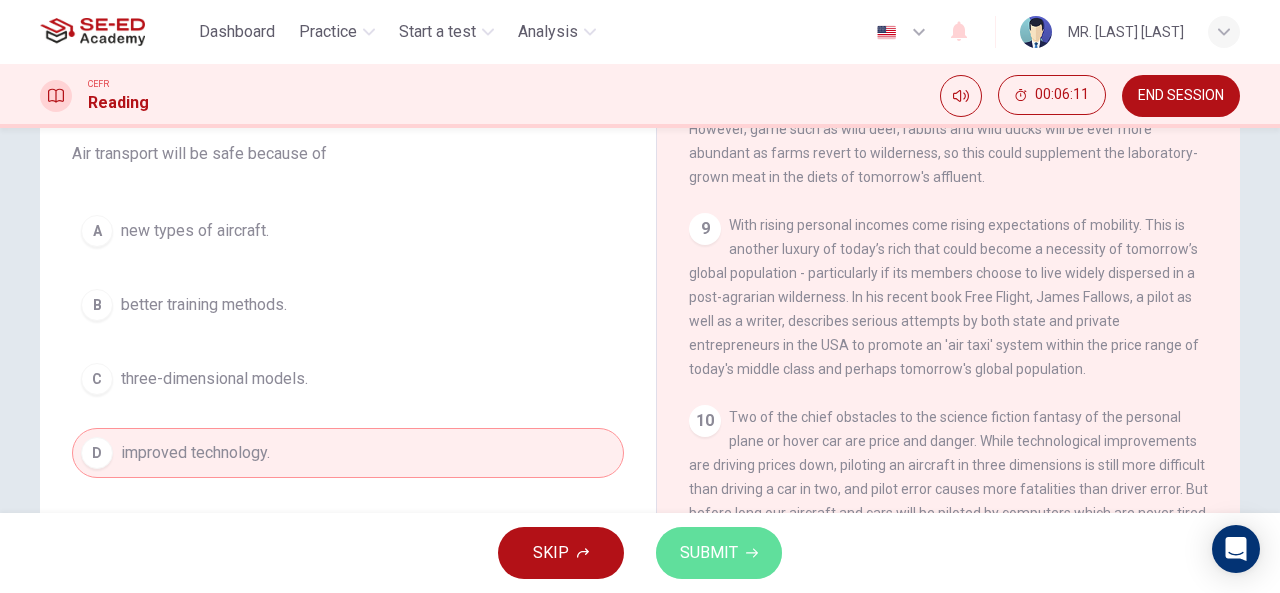 click on "SUBMIT" at bounding box center (719, 553) 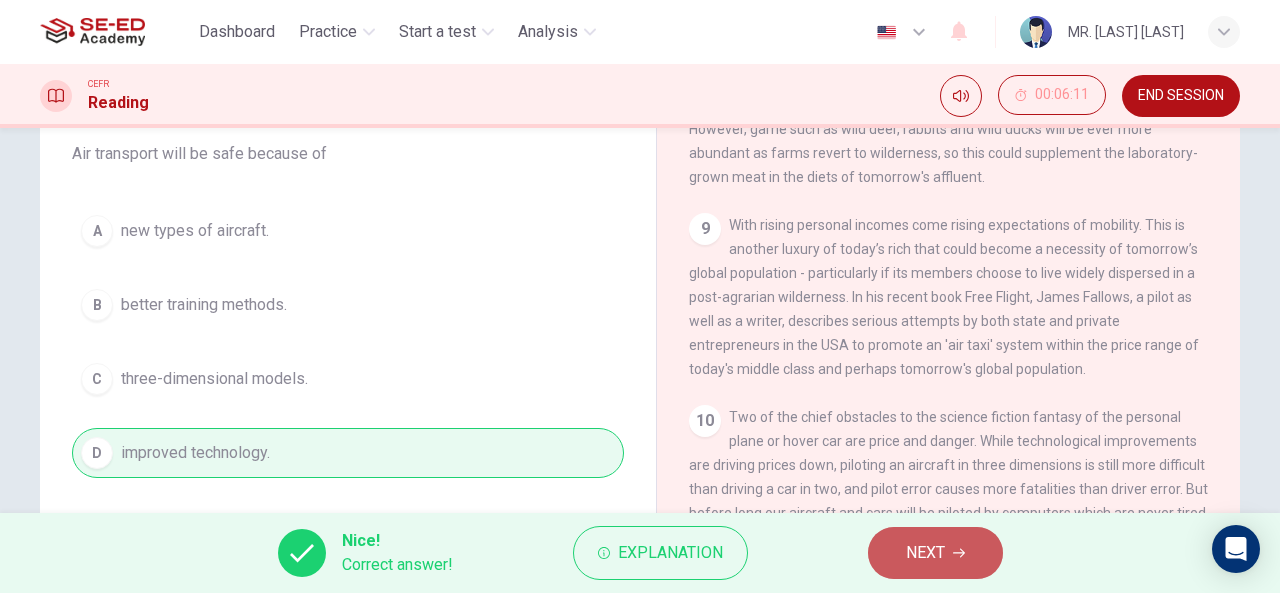 click on "NEXT" at bounding box center (935, 553) 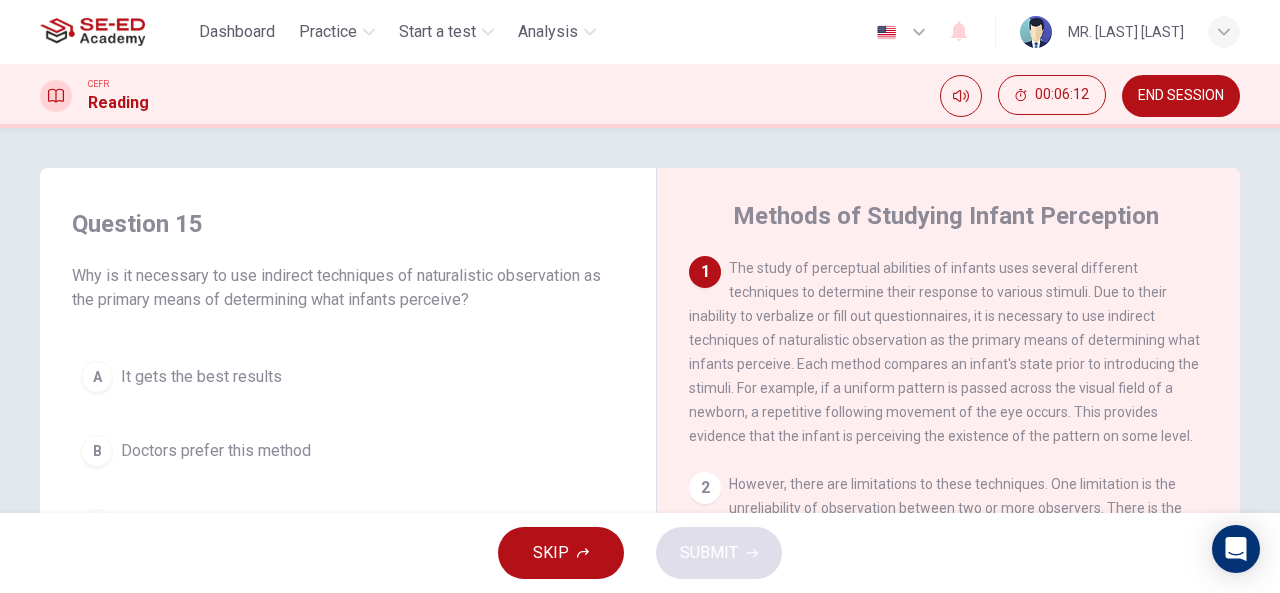 click on "END SESSION" at bounding box center [1181, 96] 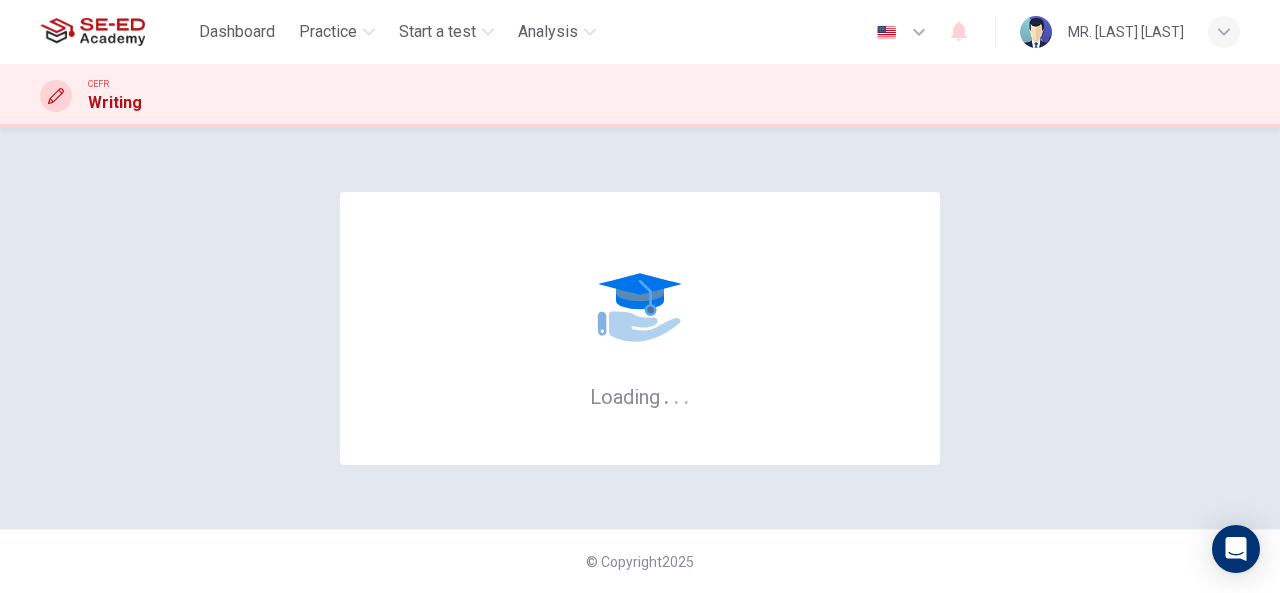scroll, scrollTop: 0, scrollLeft: 0, axis: both 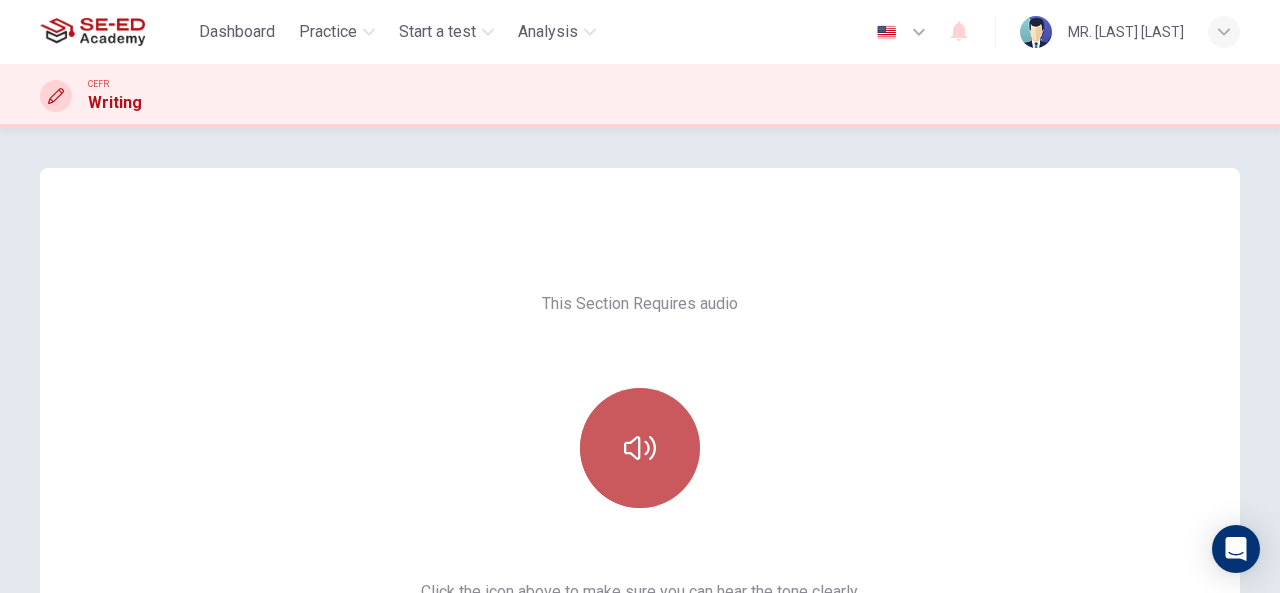 click at bounding box center [640, 448] 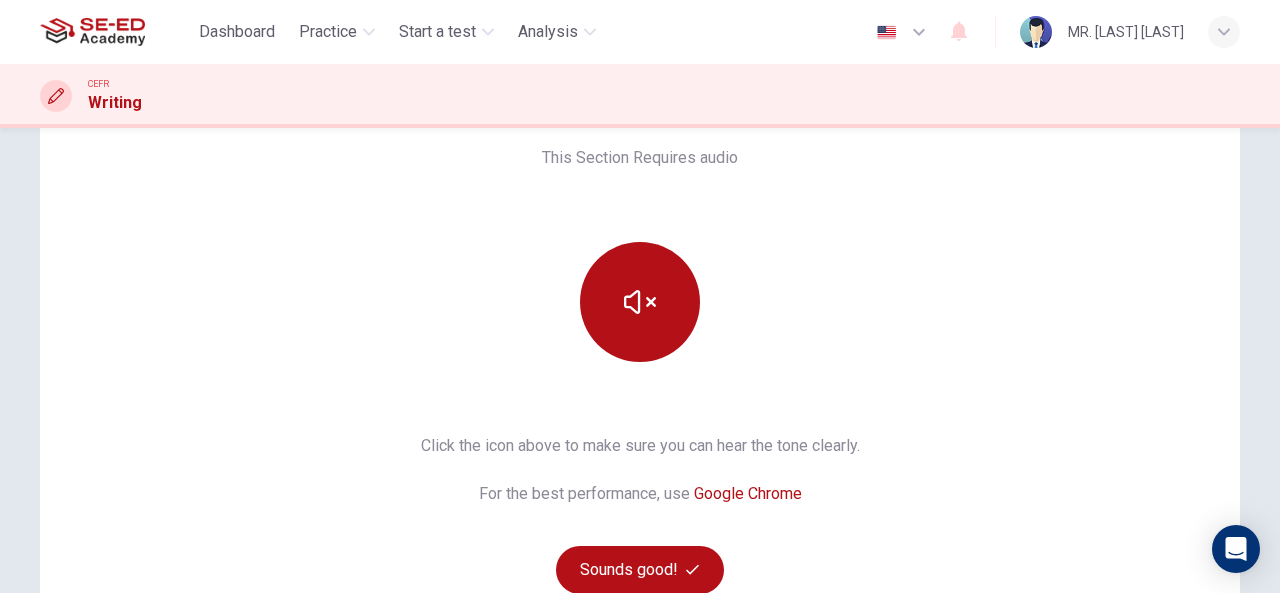 scroll, scrollTop: 156, scrollLeft: 0, axis: vertical 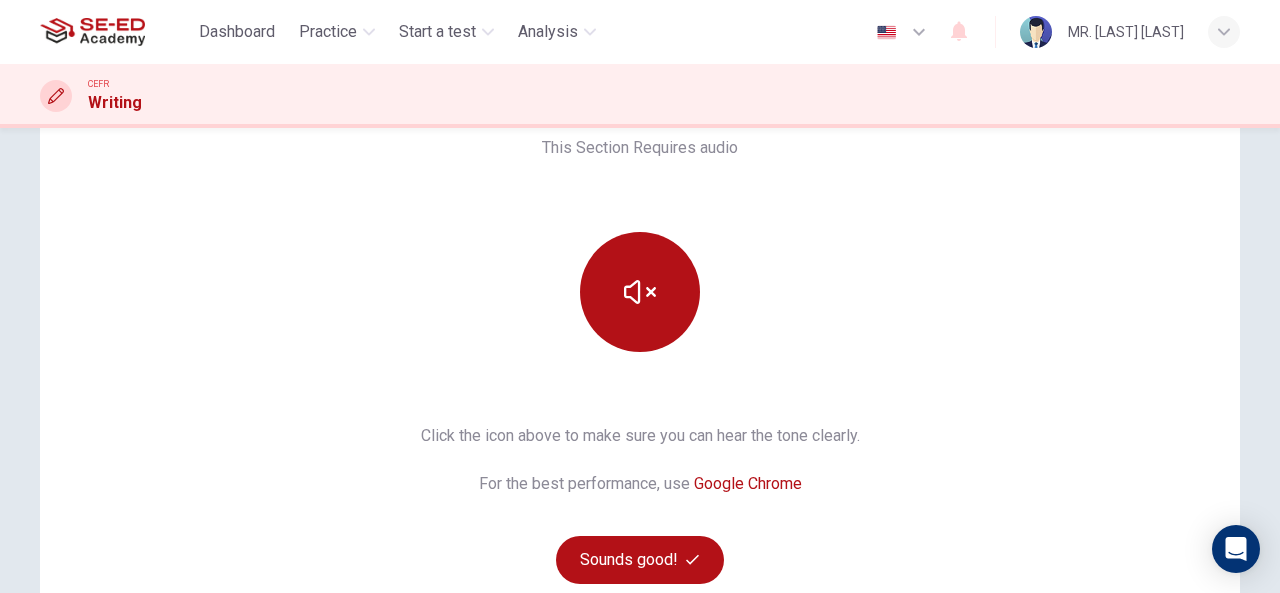 click at bounding box center (640, 292) 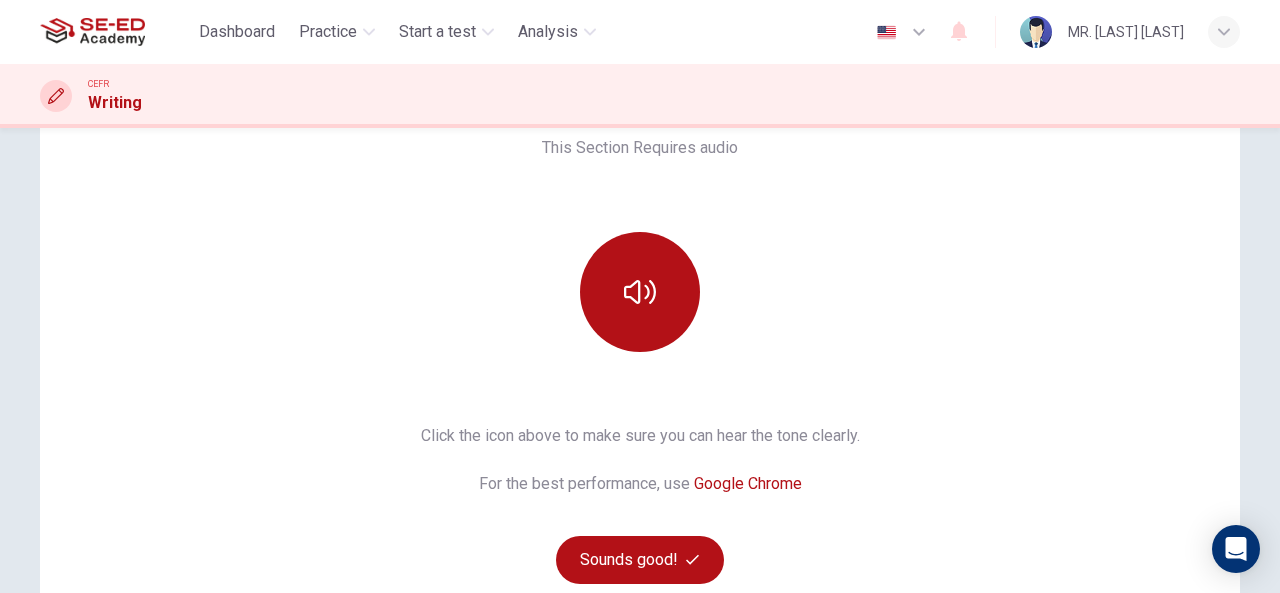 click at bounding box center [640, 292] 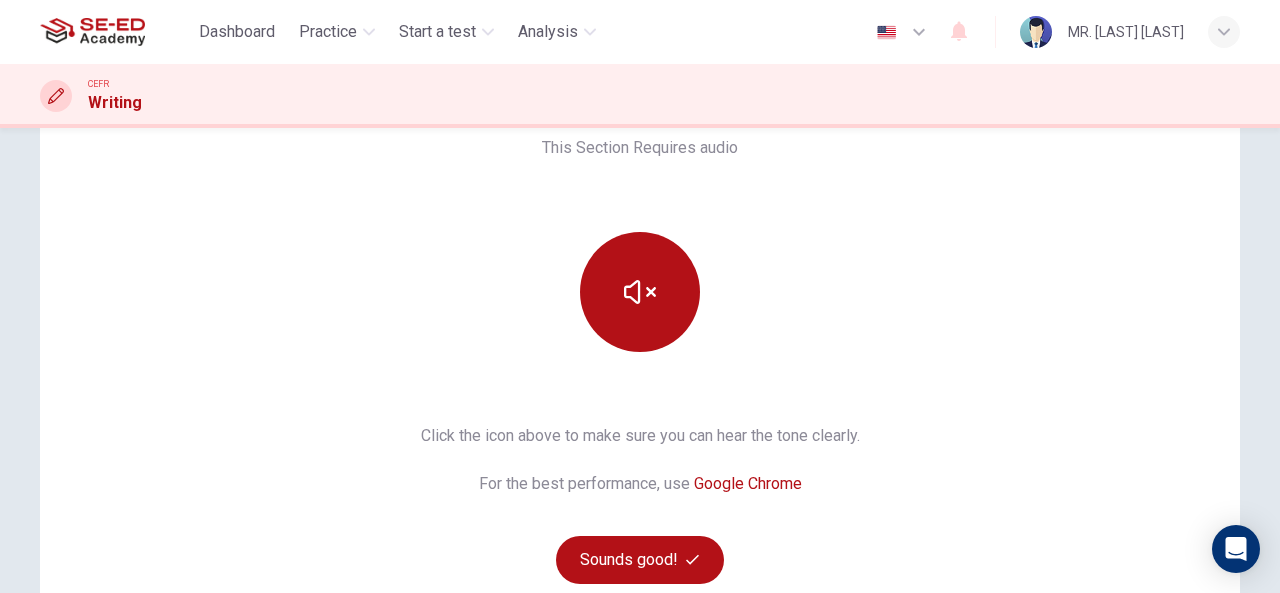 click at bounding box center (640, 292) 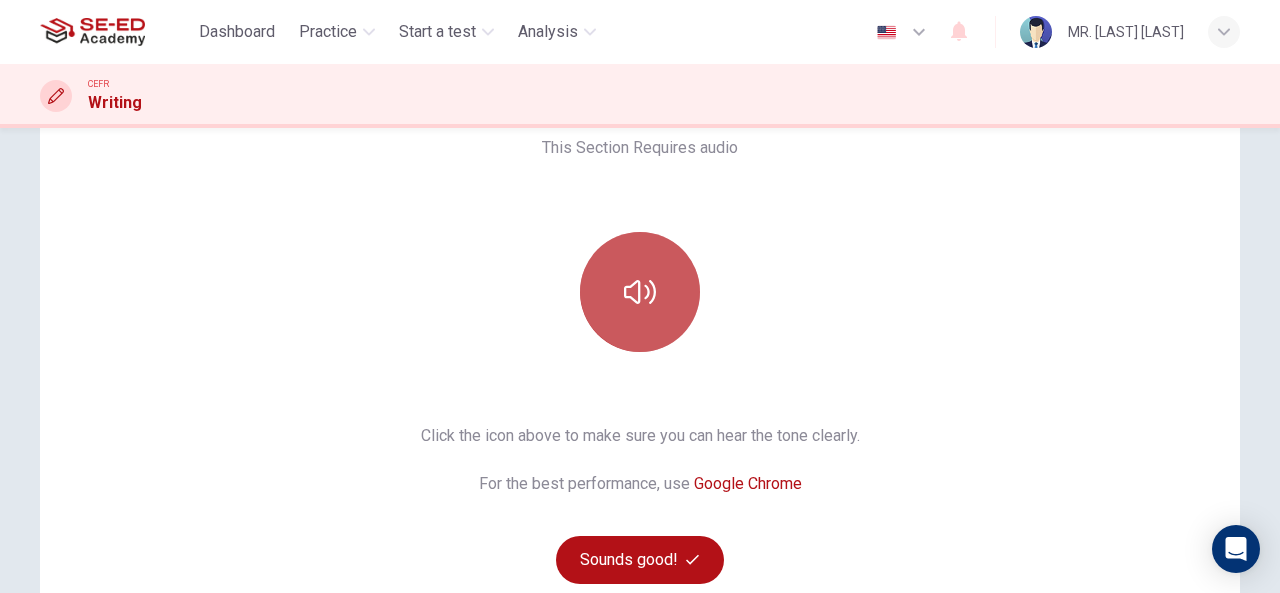 click at bounding box center [640, 292] 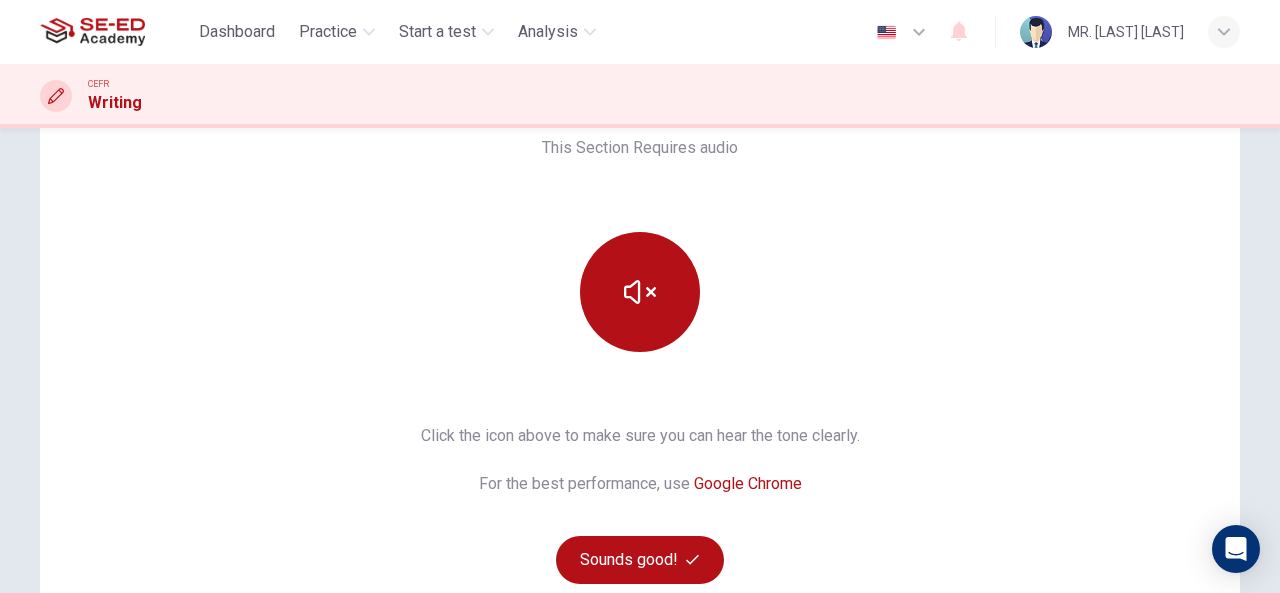 click on "Sounds good!" at bounding box center [640, 560] 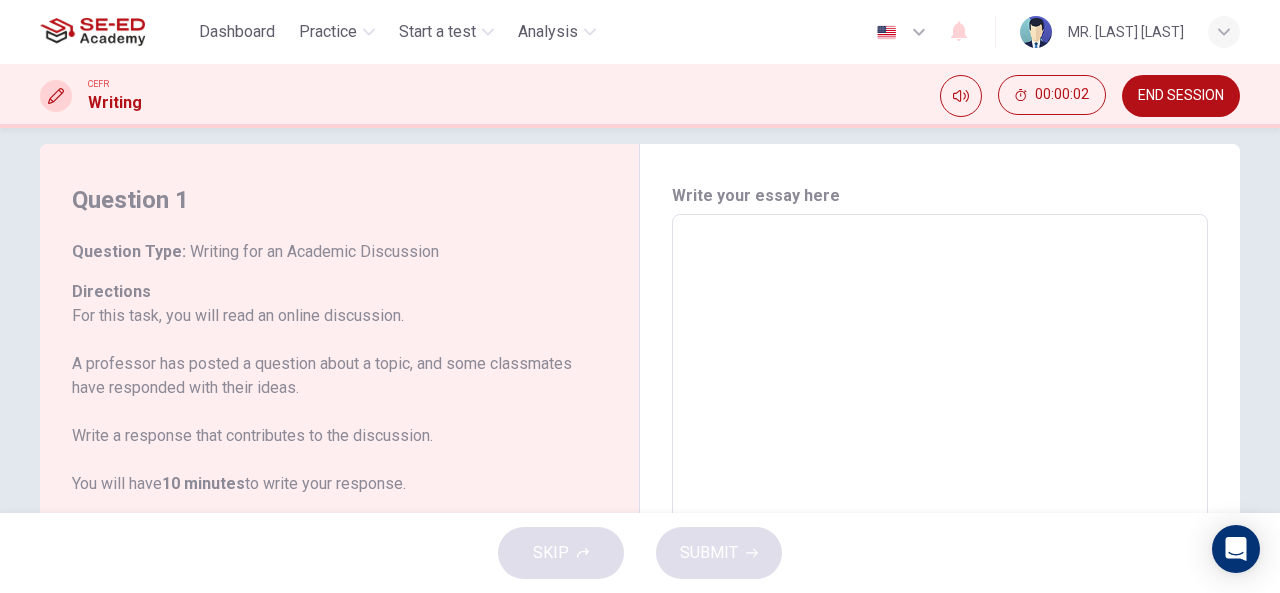 scroll, scrollTop: 108, scrollLeft: 0, axis: vertical 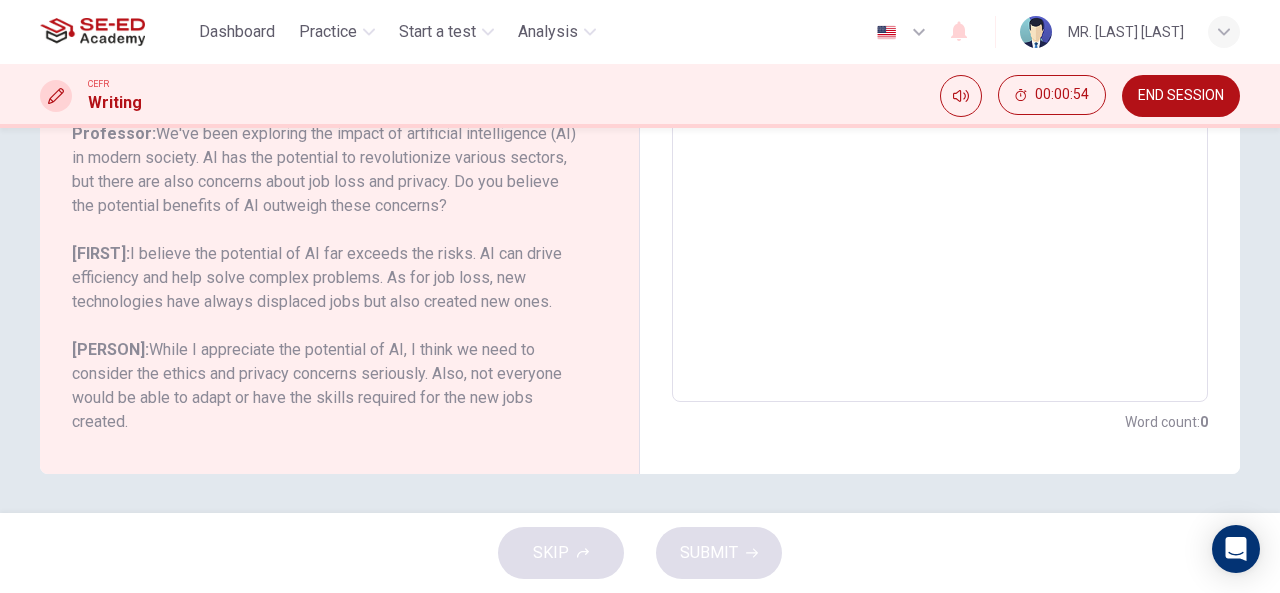 click on "[PERSON]: While I appreciate the potential of AI, I think we need to consider the ethics and privacy concerns seriously. Also, not everyone would be able to adapt or have the skills required for the new jobs created." at bounding box center [327, 386] 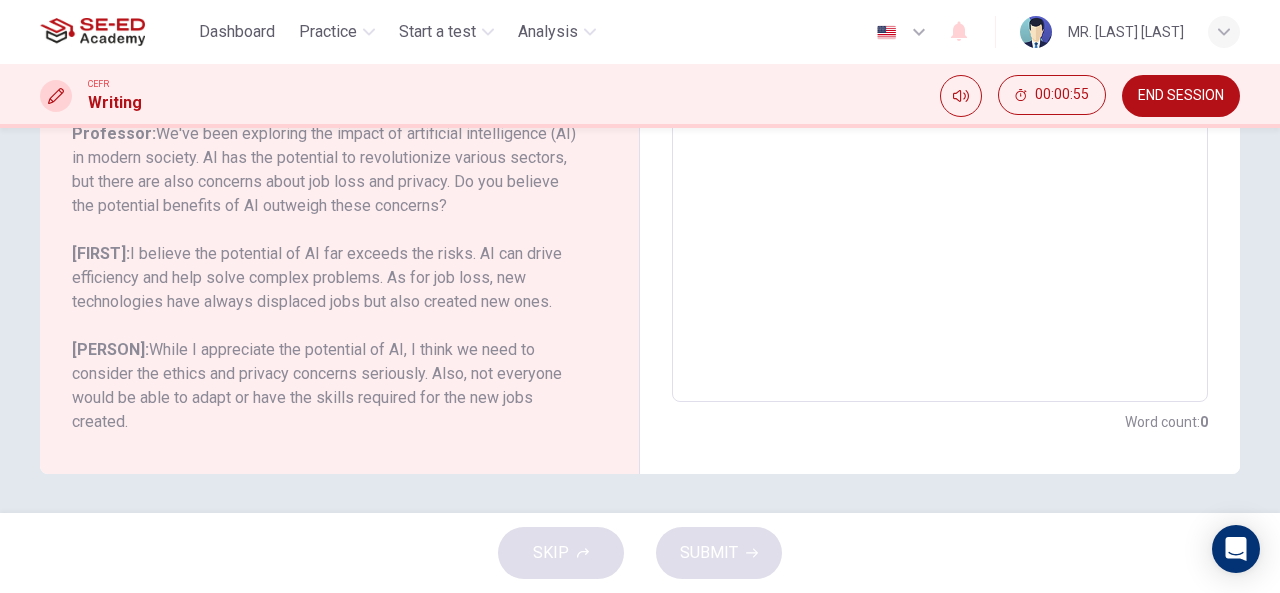 drag, startPoint x: 121, startPoint y: 360, endPoint x: 244, endPoint y: 426, distance: 139.58868 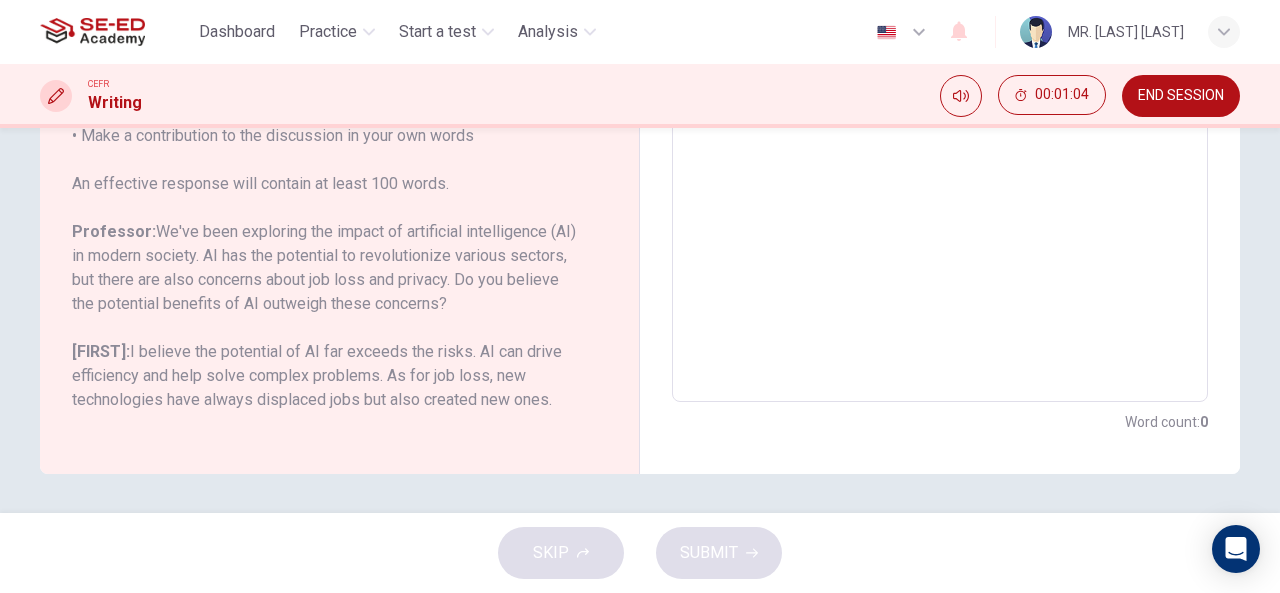 scroll, scrollTop: 123, scrollLeft: 0, axis: vertical 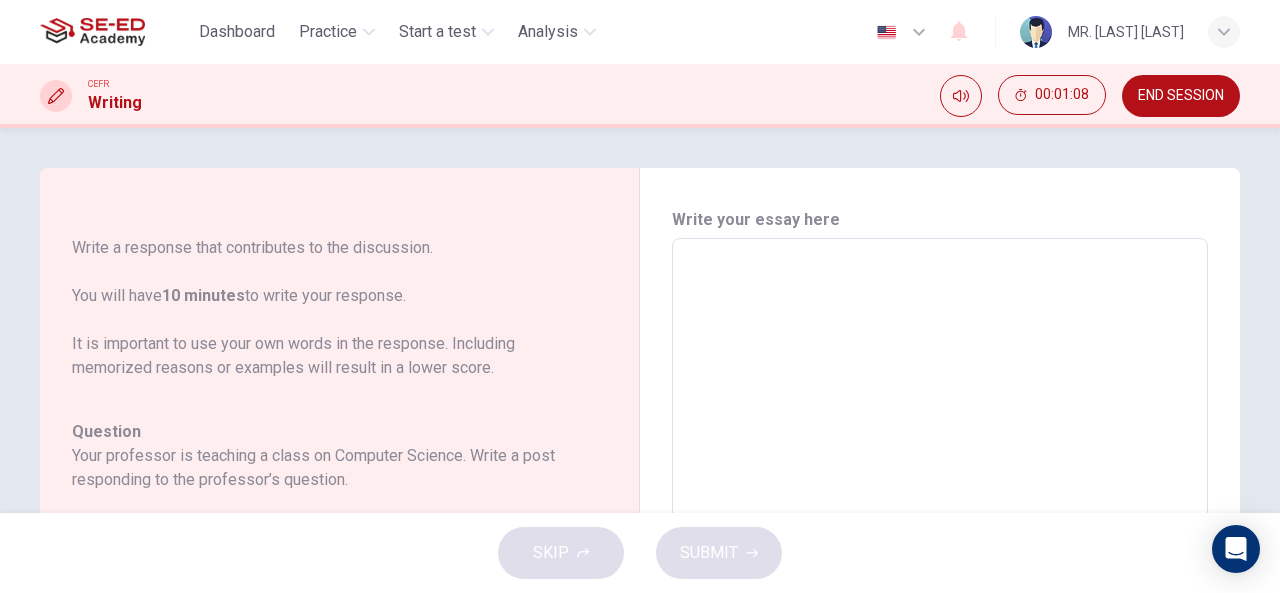 click at bounding box center [940, 572] 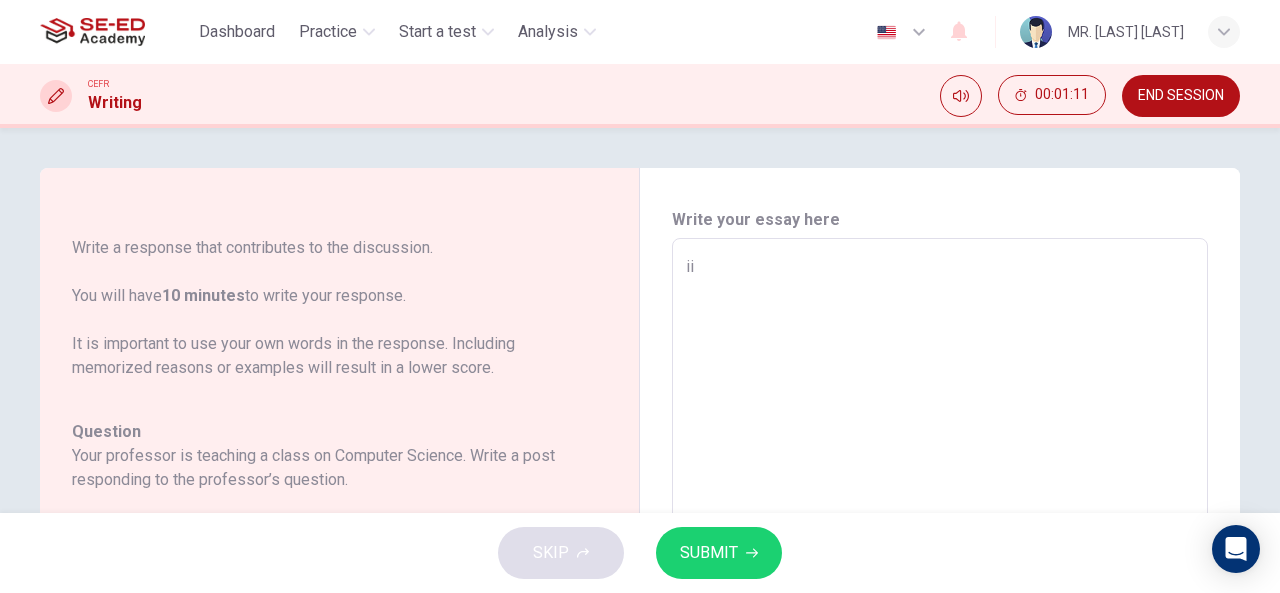 type on "iin" 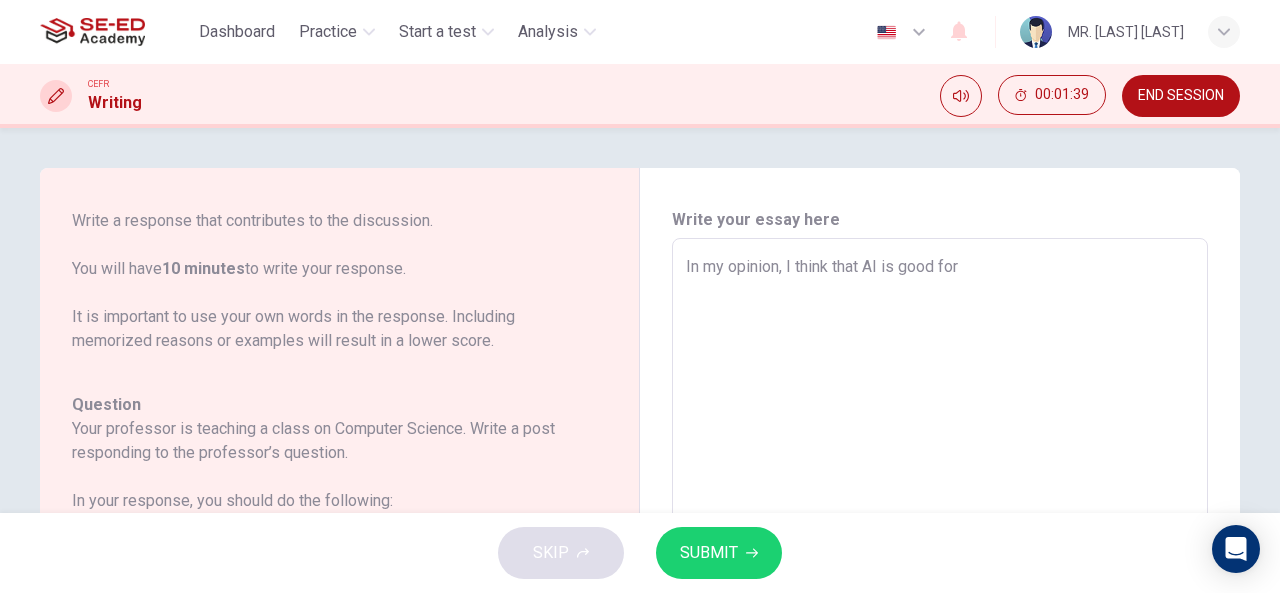 scroll, scrollTop: 246, scrollLeft: 0, axis: vertical 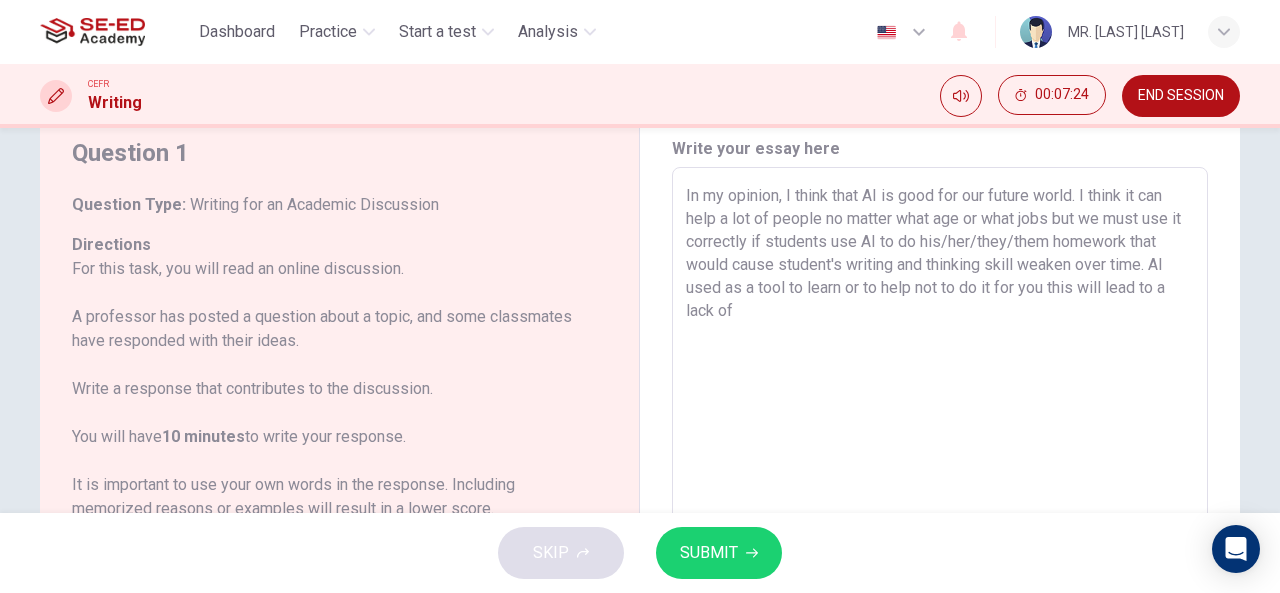 click on "In my opinion, I think that AI is good for our future world. I think it can help a lot of people no matter what age or what jobs but we must use it correctly if students use AI to do his/her/they/them homework that would cause student's writing and thinking skill weaken over time. AI used as a tool to learn or to help not to do it for you this will lead to a lack of" at bounding box center [940, 501] 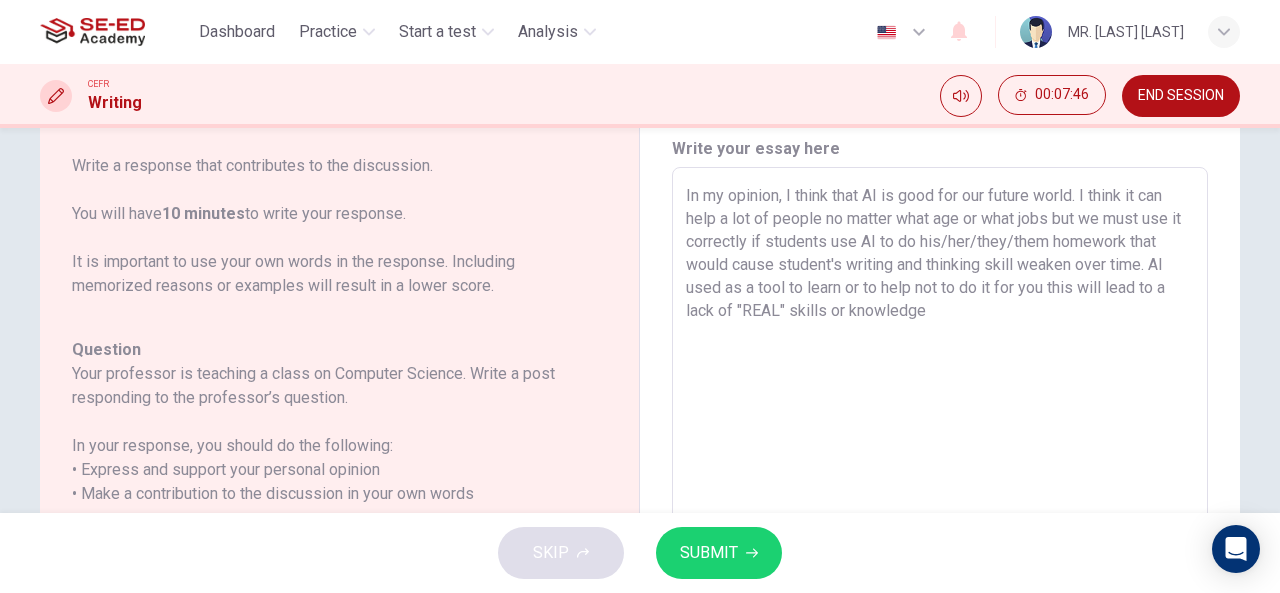 scroll, scrollTop: 246, scrollLeft: 0, axis: vertical 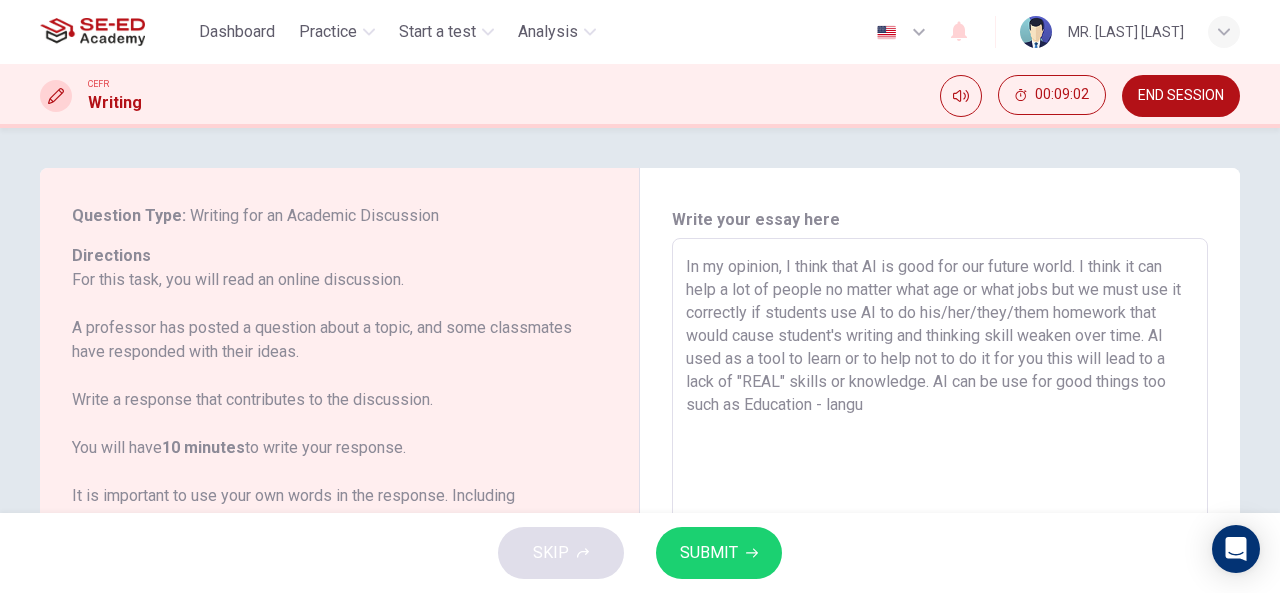 click on "SKIP SUBMIT" at bounding box center [640, 553] 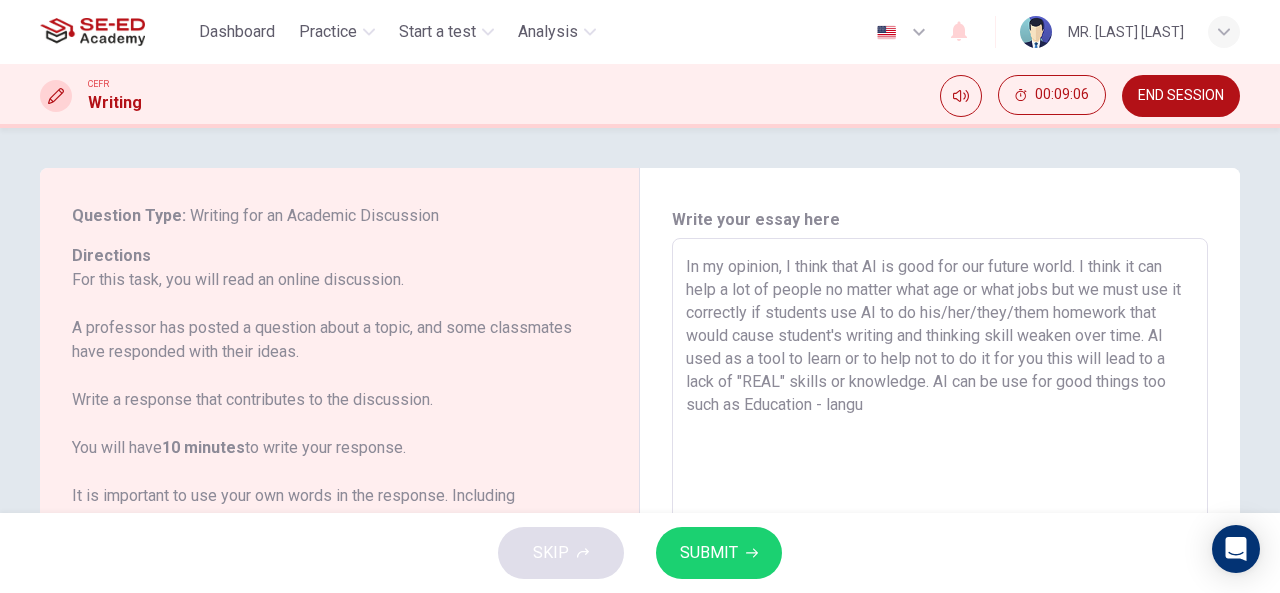 click on "In my opinion, I think that AI is good for our future world. I think it can help a lot of people no matter what age or what jobs but we must use it correctly if students use AI to do his/her/they/them homework that would cause student's writing and thinking skill weaken over time. AI used as a tool to learn or to help not to do it for you this will lead to a lack of "REAL" skills or knowledge. AI can be use for good things too such as Education - langu" at bounding box center [940, 572] 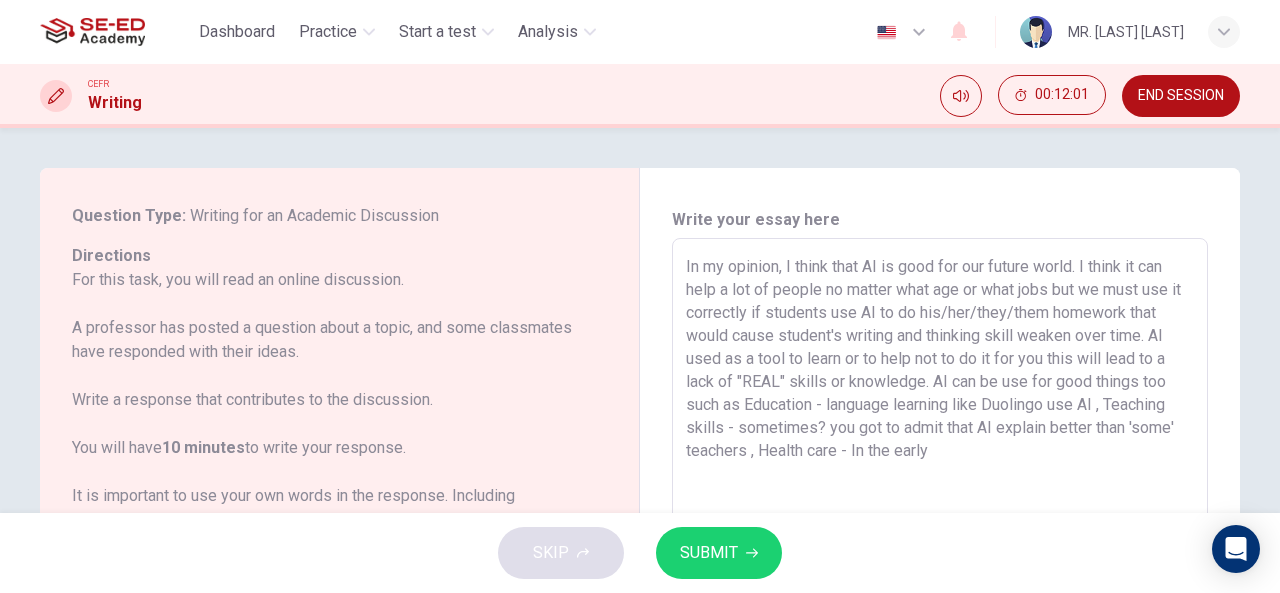 paste on "v" 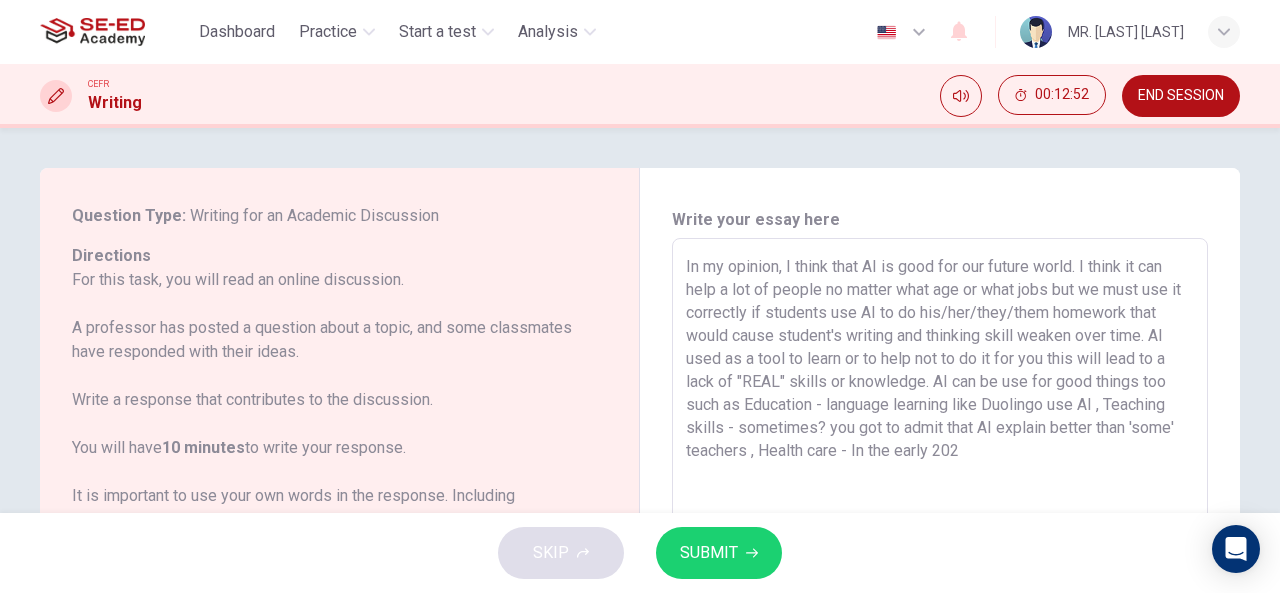click on "SKIP SUBMIT" at bounding box center [640, 553] 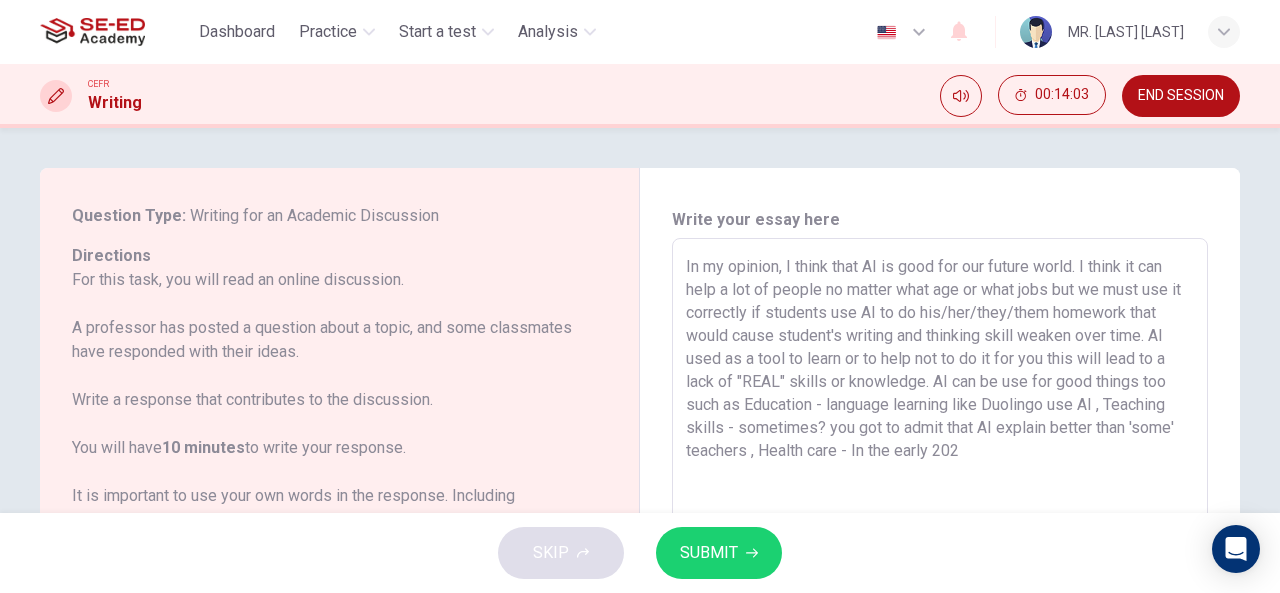 click on "In my opinion, I think that AI is good for our future world. I think it can help a lot of people no matter what age or what jobs but we must use it correctly if students use AI to do his/her/they/them homework that would cause student's writing and thinking skill weaken over time. AI used as a tool to learn or to help not to do it for you this will lead to a lack of "REAL" skills or knowledge. AI can be use for good things too such as Education - language learning like Duolingo use AI , Teaching skills - sometimes? you got to admit that AI explain better than 'some' teachers , Health care - In the early 202" at bounding box center [940, 572] 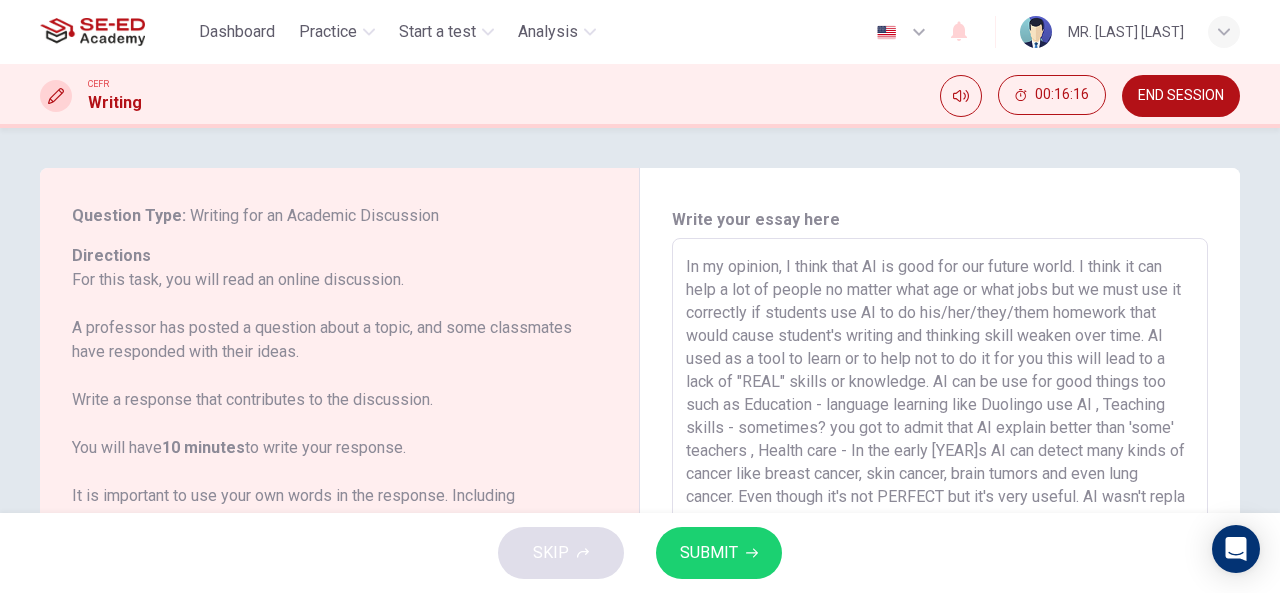 scroll, scrollTop: 15, scrollLeft: 0, axis: vertical 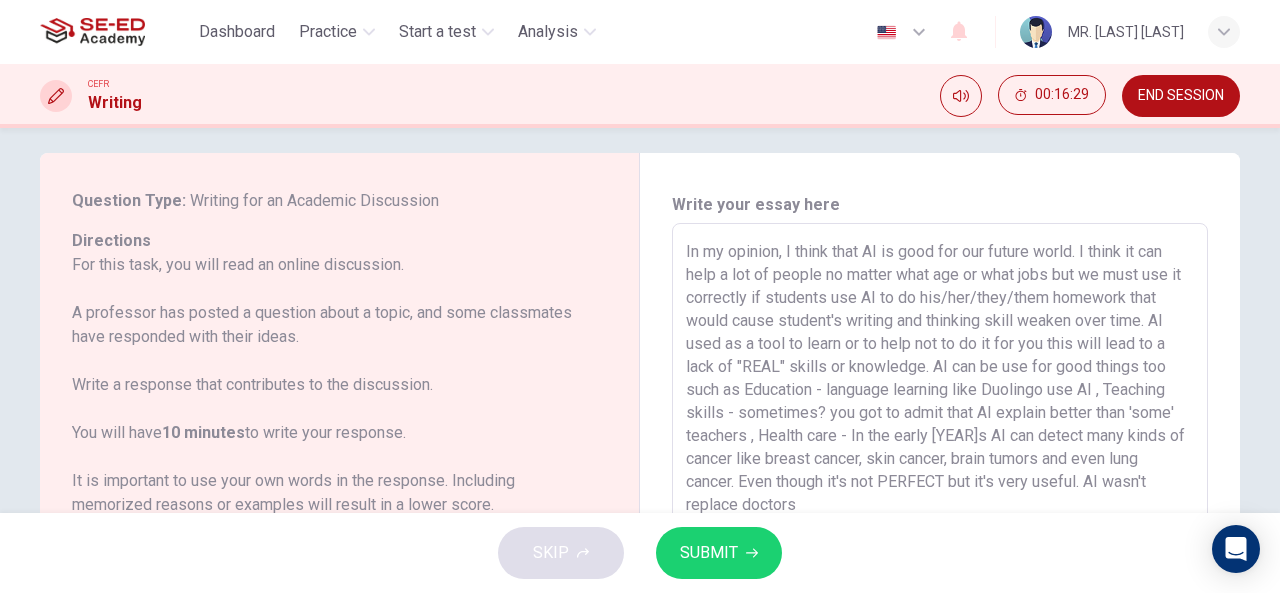 click on "In my opinion, I think that AI is good for our future world. I think it can help a lot of people no matter what age or what jobs but we must use it correctly if students use AI to do his/her/they/them homework that would cause student's writing and thinking skill weaken over time. AI used as a tool to learn or to help not to do it for you this will lead to a lack of "REAL" skills or knowledge. AI can be use for good things too such as Education - language learning like Duolingo use AI , Teaching skills - sometimes? you got to admit that AI explain better than 'some' teachers , Health care - In the early [YEAR]s AI can detect many kinds of cancer like breast cancer, skin cancer, brain tumors and even lung cancer. Even though it's not PERFECT but it's very useful. AI wasn't replace doctors" at bounding box center [940, 557] 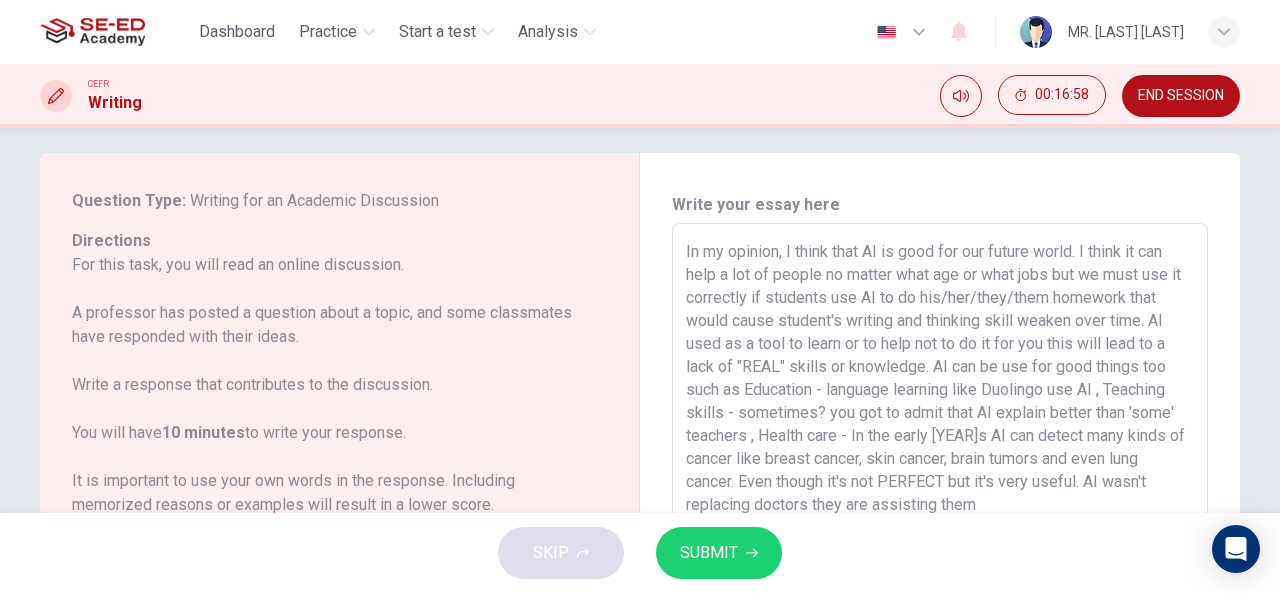 scroll, scrollTop: 246, scrollLeft: 0, axis: vertical 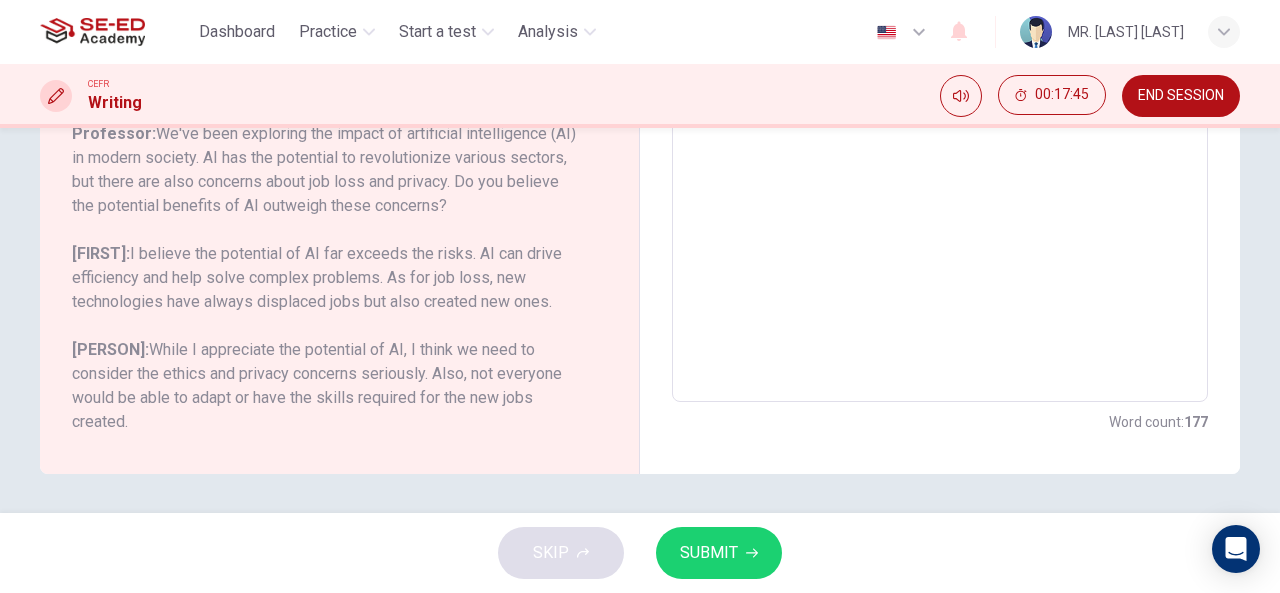 type on "In my opinion, I think that AI is good for our [FUTURE] world. I think it can help a lot of people no matter what age or what jobs but we must use it correctly if students use AI to do his/her/they/them homework that would cause student's writing and thinking skill weaken over time. AI used as a tool to learn or to help not to do it for you this will lead to a lack of "REAL" skills or knowledge. AI can be use for good things too such as Education - language learning like Duolingo use AI , Teaching skills - sometimes? you got to admit that AI explain better than 'some' teachers , Health care - In the early [YEAR]s AI can detect many kinds of cancer like breast cancer, skin cancer, brain tumors and even lung cancer. Even though it's not PERFECT but it's very useful. AI wasn't replacing doctors they are assisting them and I think if we use AI in a good way it will be the most useful tool in the history." 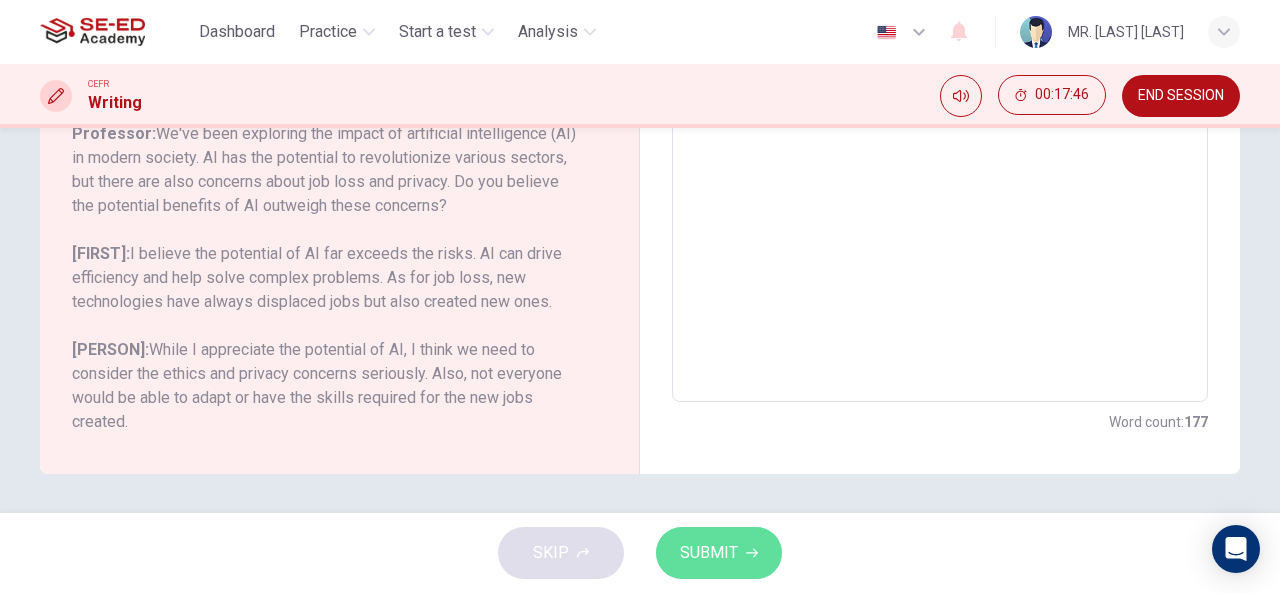click on "SUBMIT" at bounding box center (719, 553) 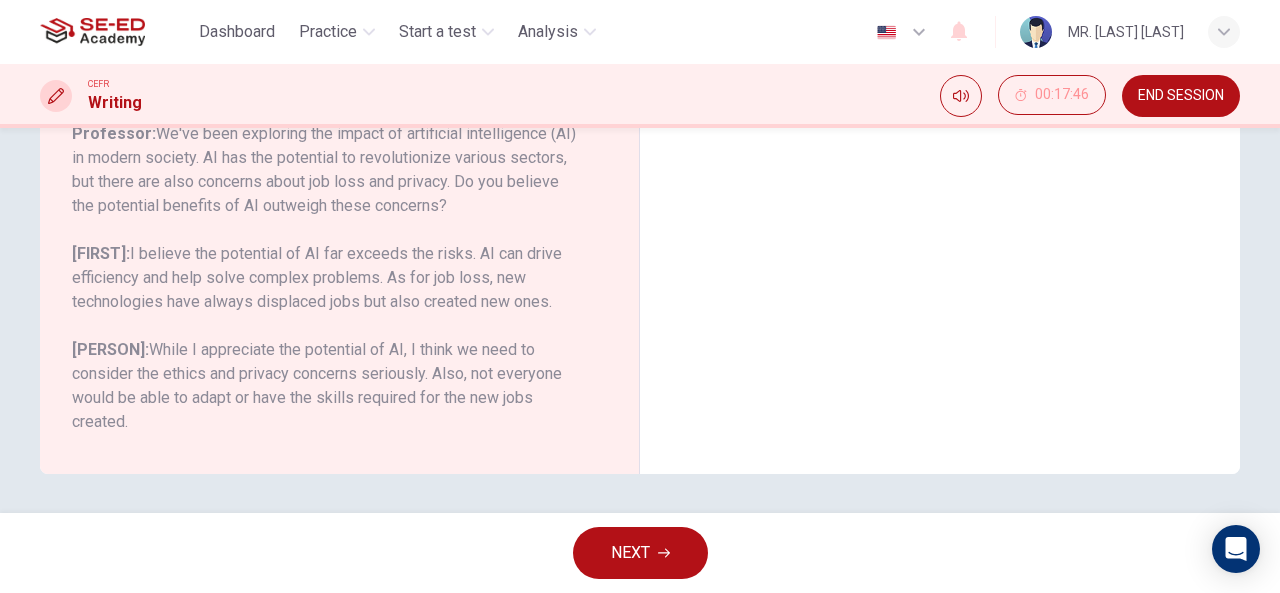 click on "NEXT" at bounding box center [640, 553] 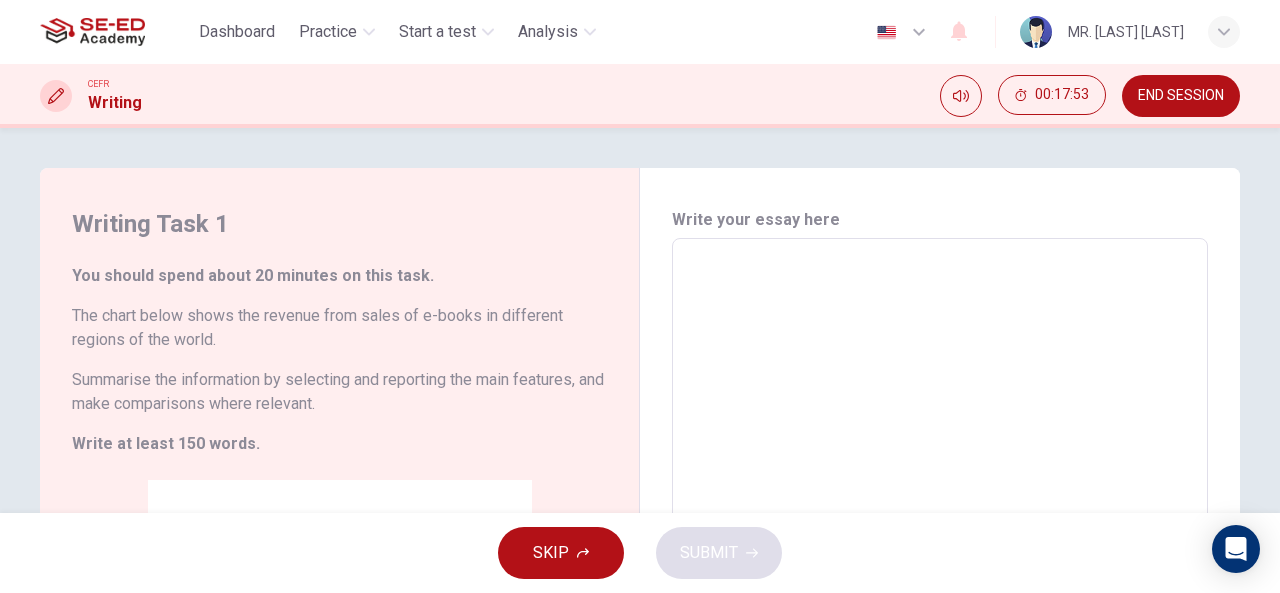 scroll, scrollTop: 428, scrollLeft: 0, axis: vertical 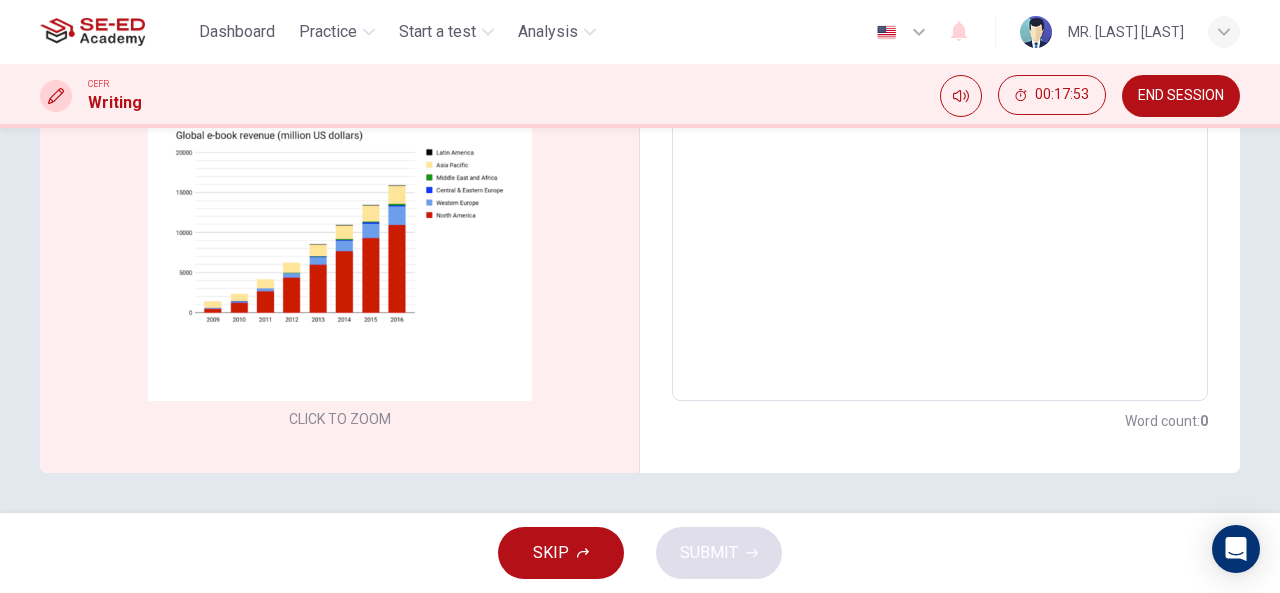 click on "Click to Zoom" at bounding box center (339, 242) 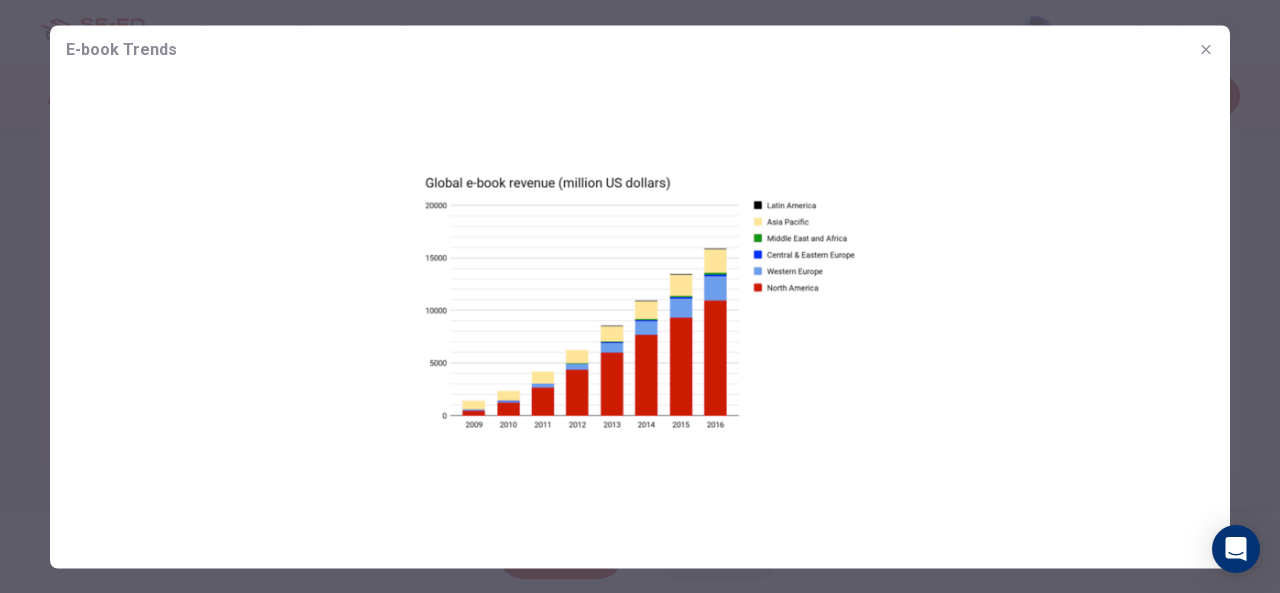 click at bounding box center (1206, 49) 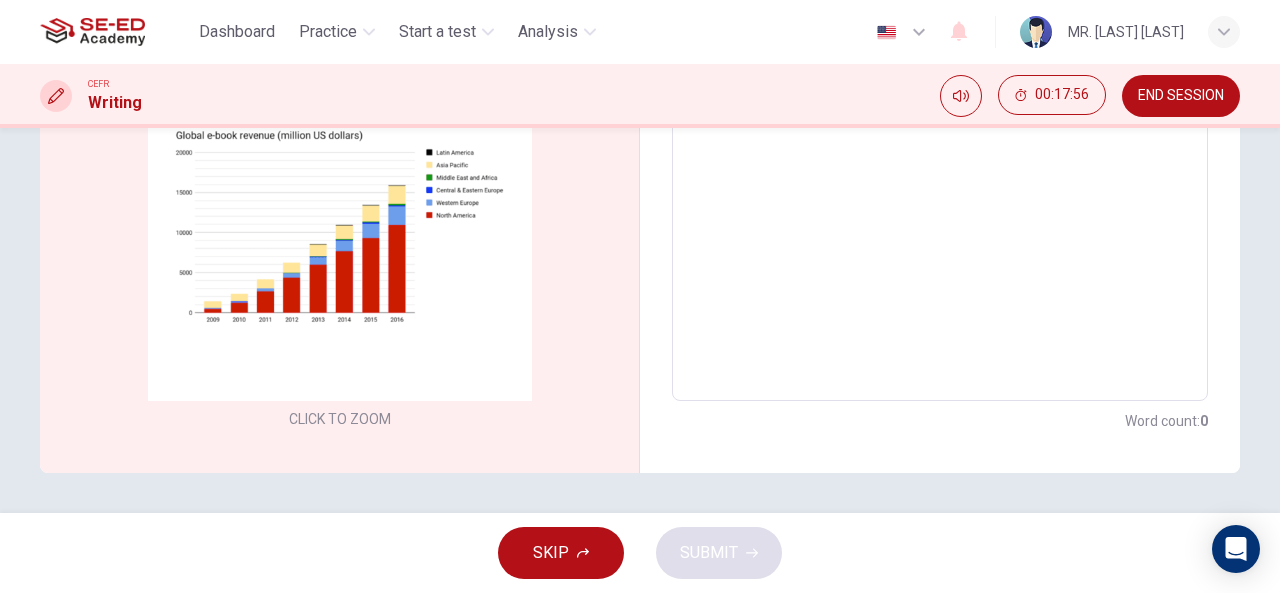 drag, startPoint x: 1191, startPoint y: 93, endPoint x: 748, endPoint y: 135, distance: 444.9865 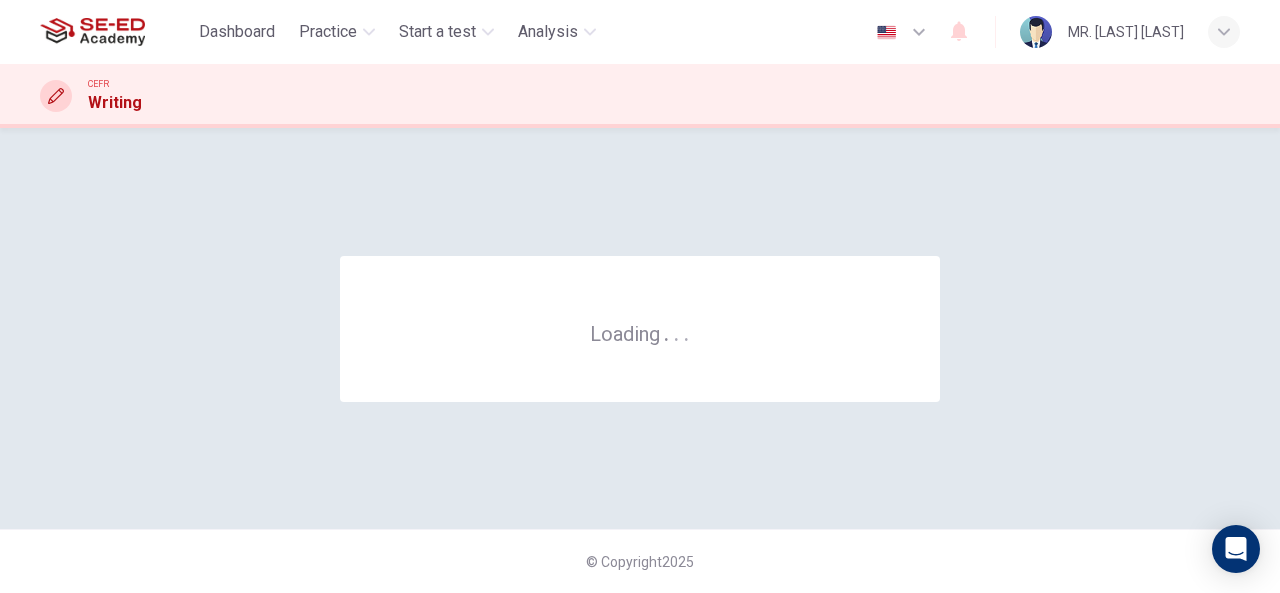 scroll, scrollTop: 0, scrollLeft: 0, axis: both 